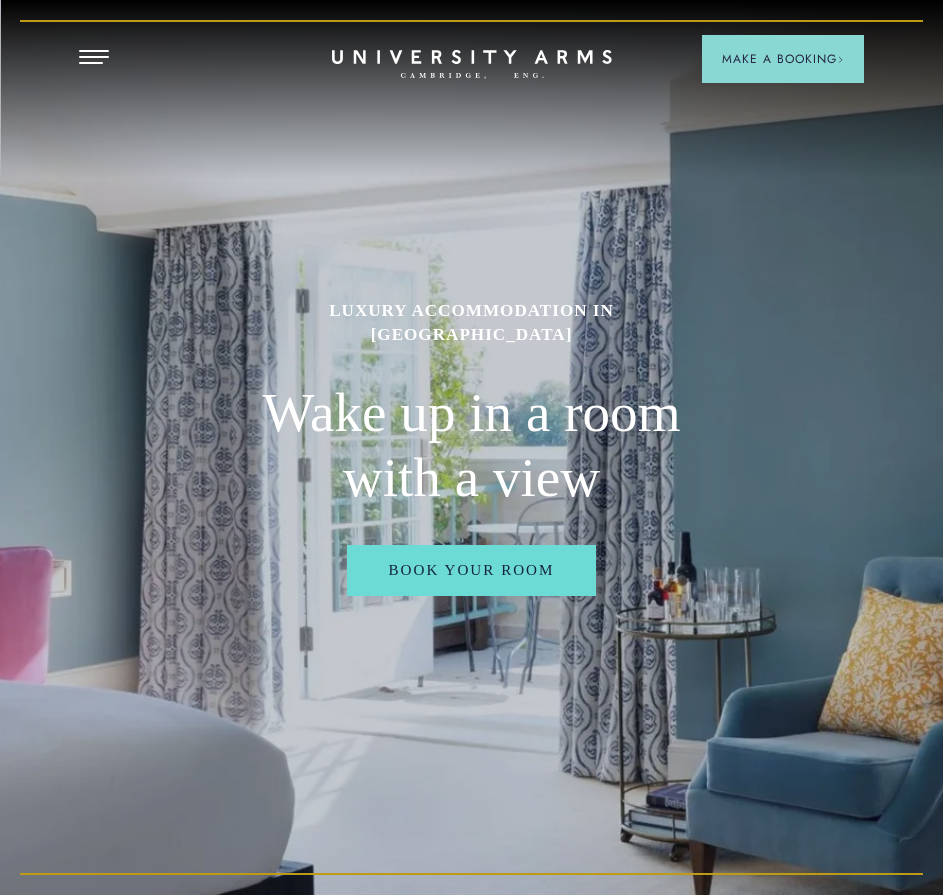 scroll, scrollTop: 0, scrollLeft: 0, axis: both 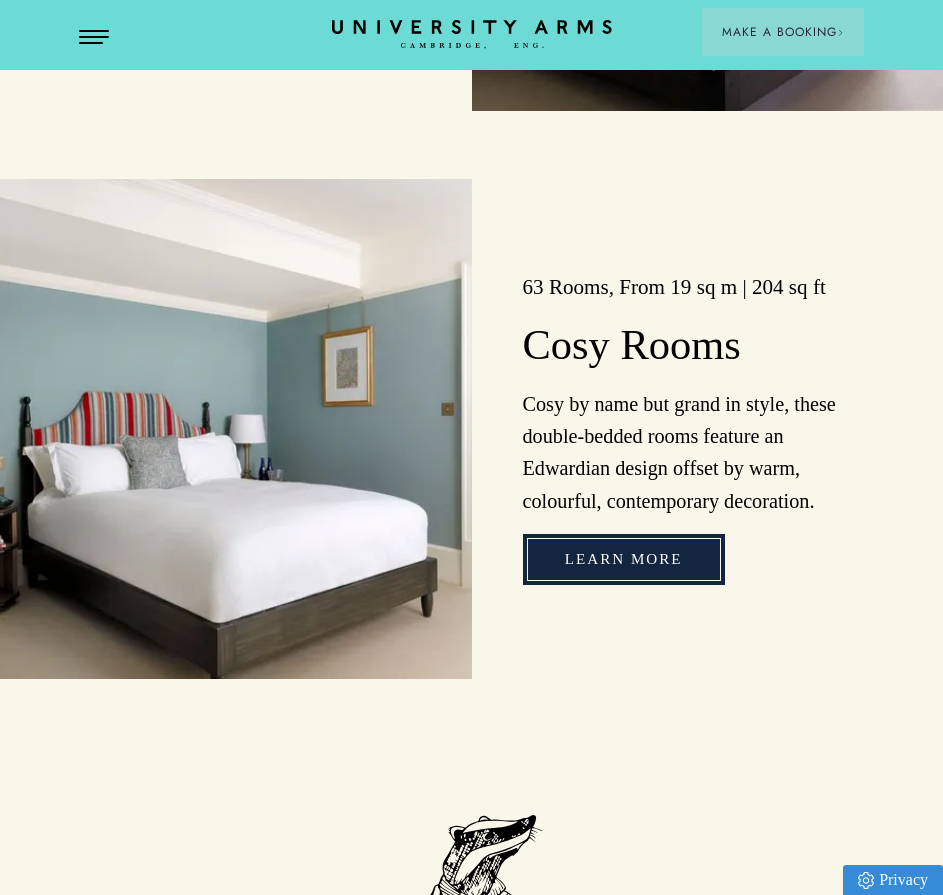 click on "Learn More" at bounding box center (624, 559) 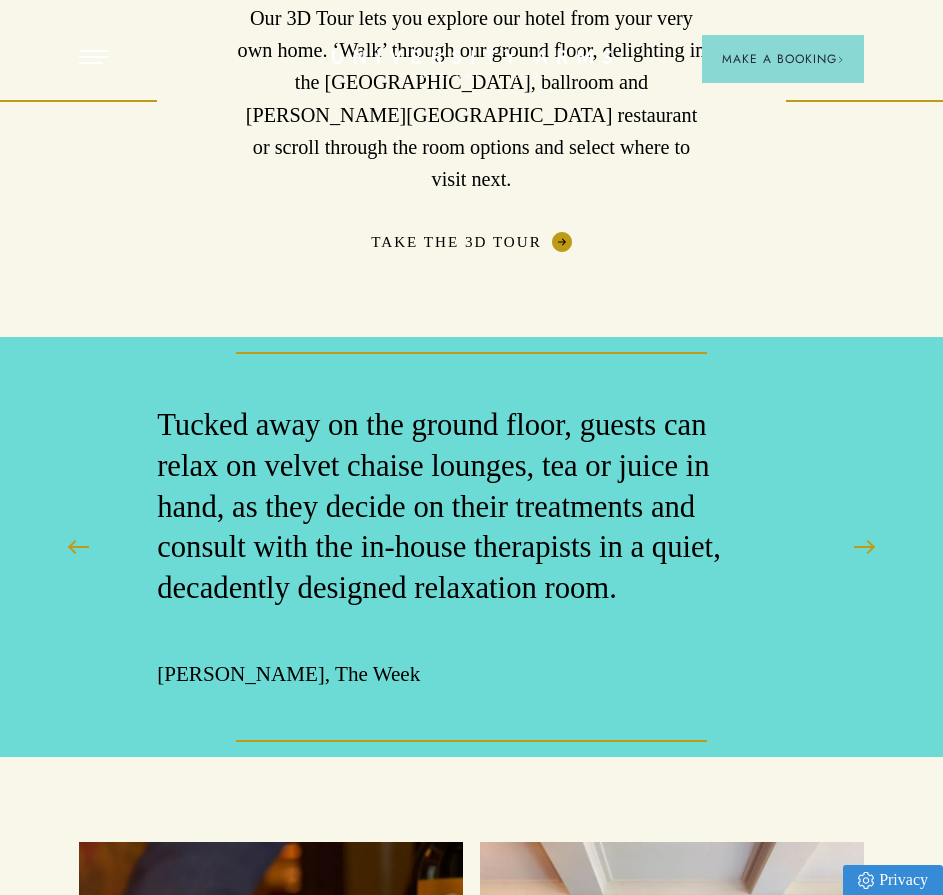 scroll, scrollTop: 0, scrollLeft: 0, axis: both 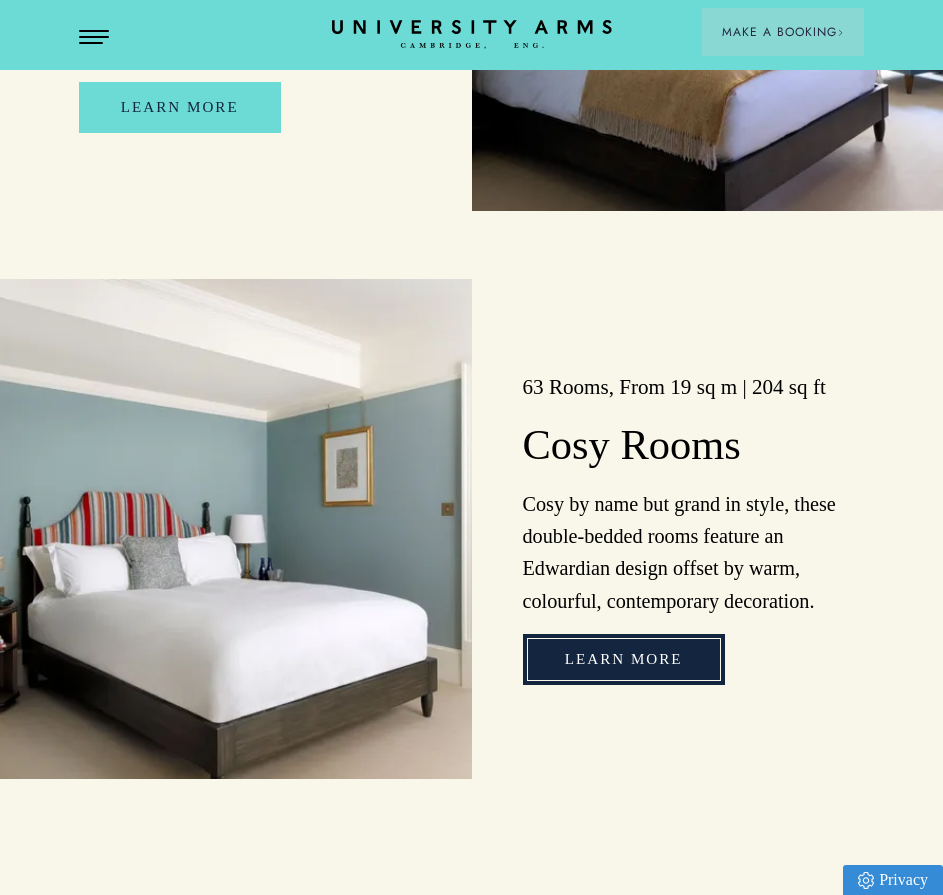 click on "Learn More" at bounding box center [624, 659] 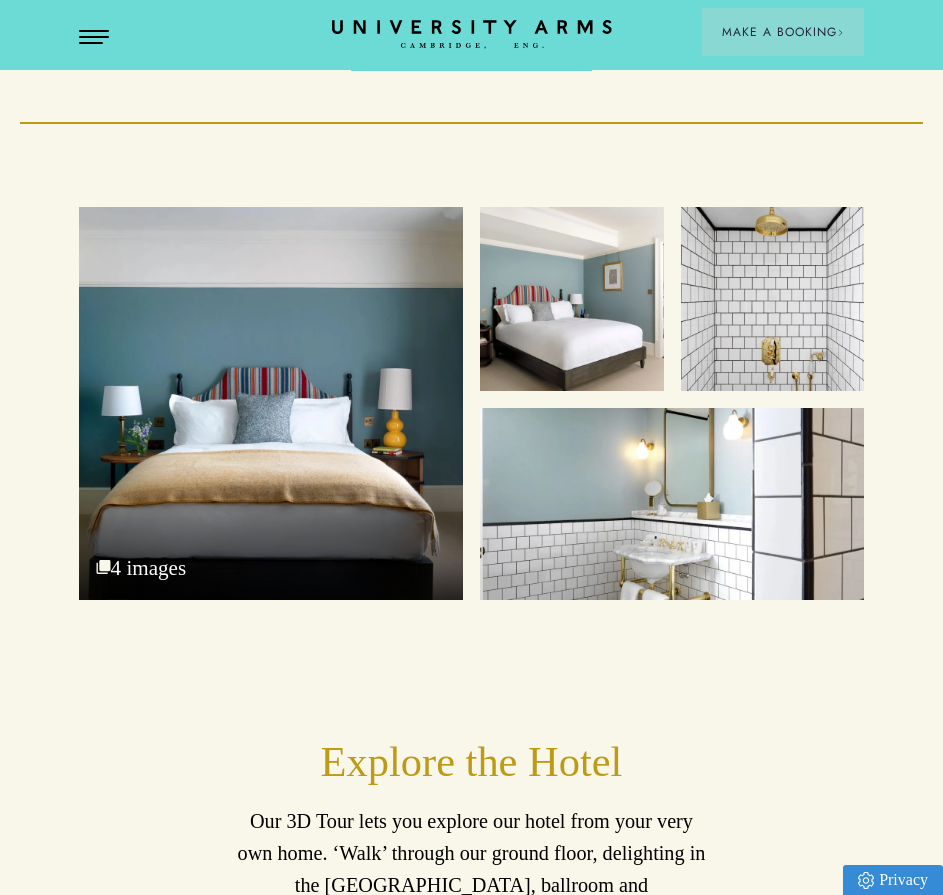 scroll, scrollTop: 2300, scrollLeft: 0, axis: vertical 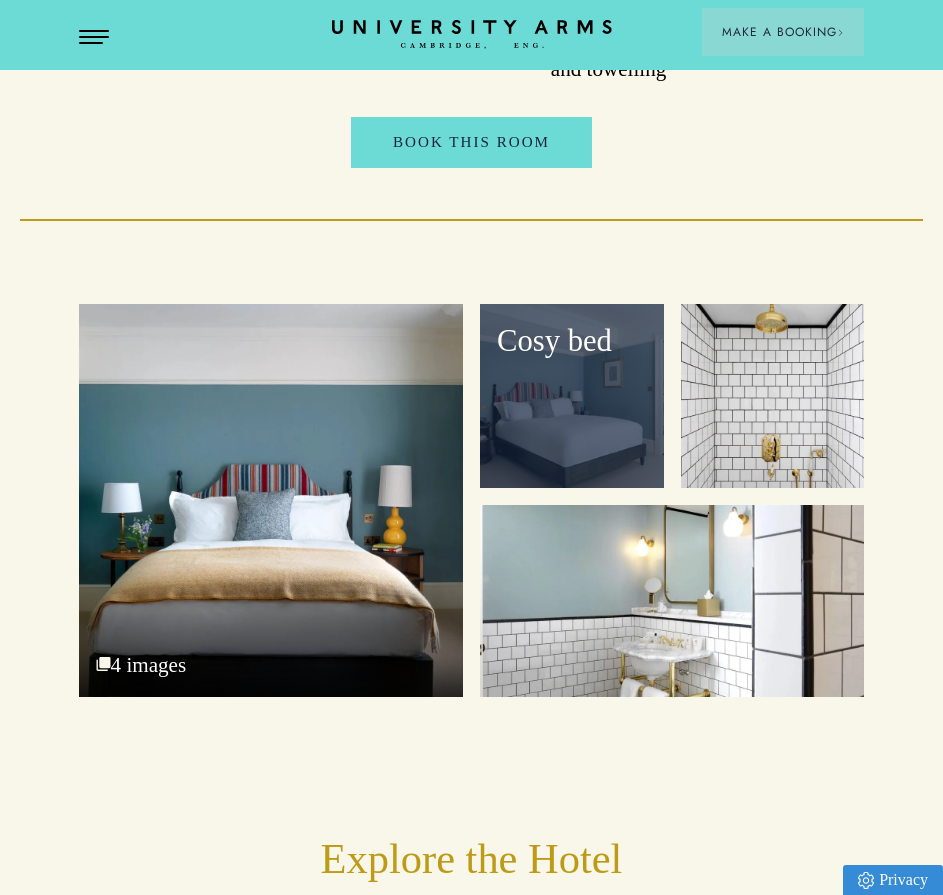 click on "Cosy bed" at bounding box center [572, 396] 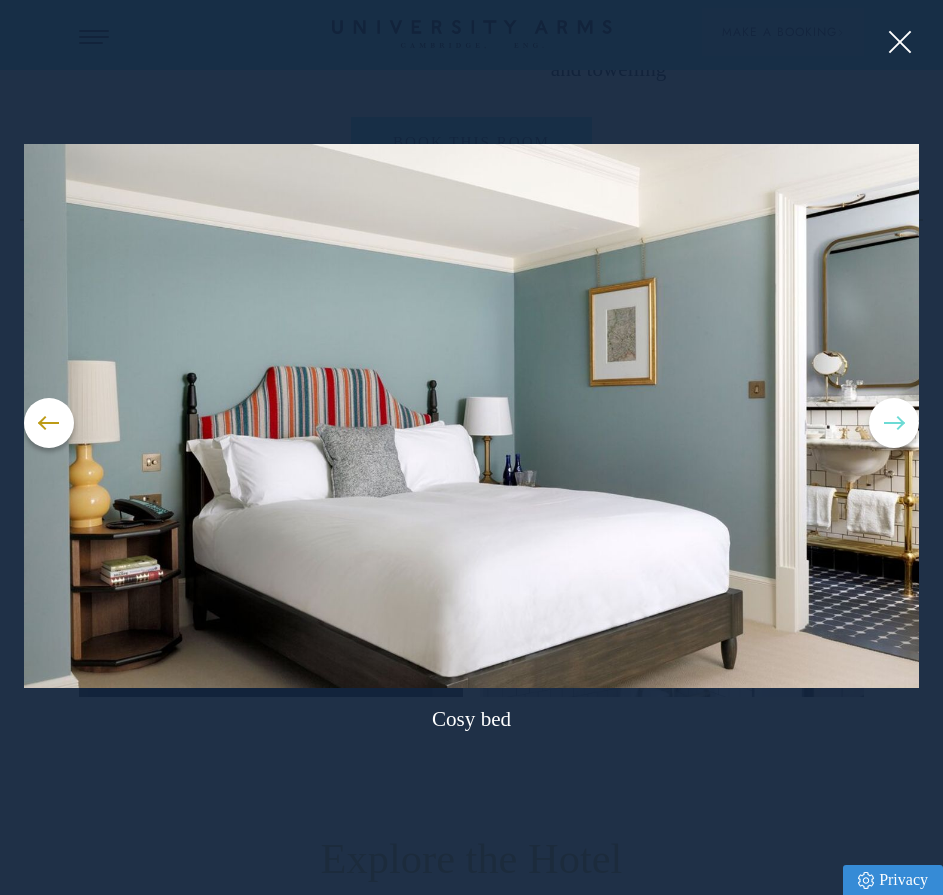 click at bounding box center (894, 423) 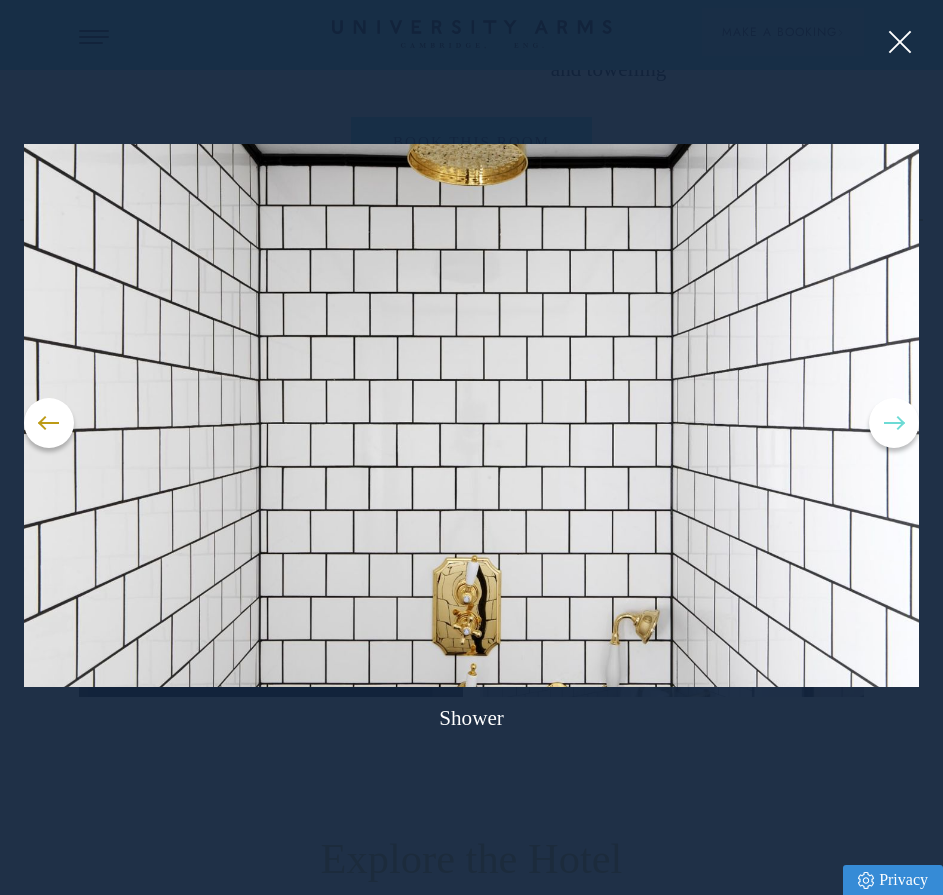 click at bounding box center (894, 423) 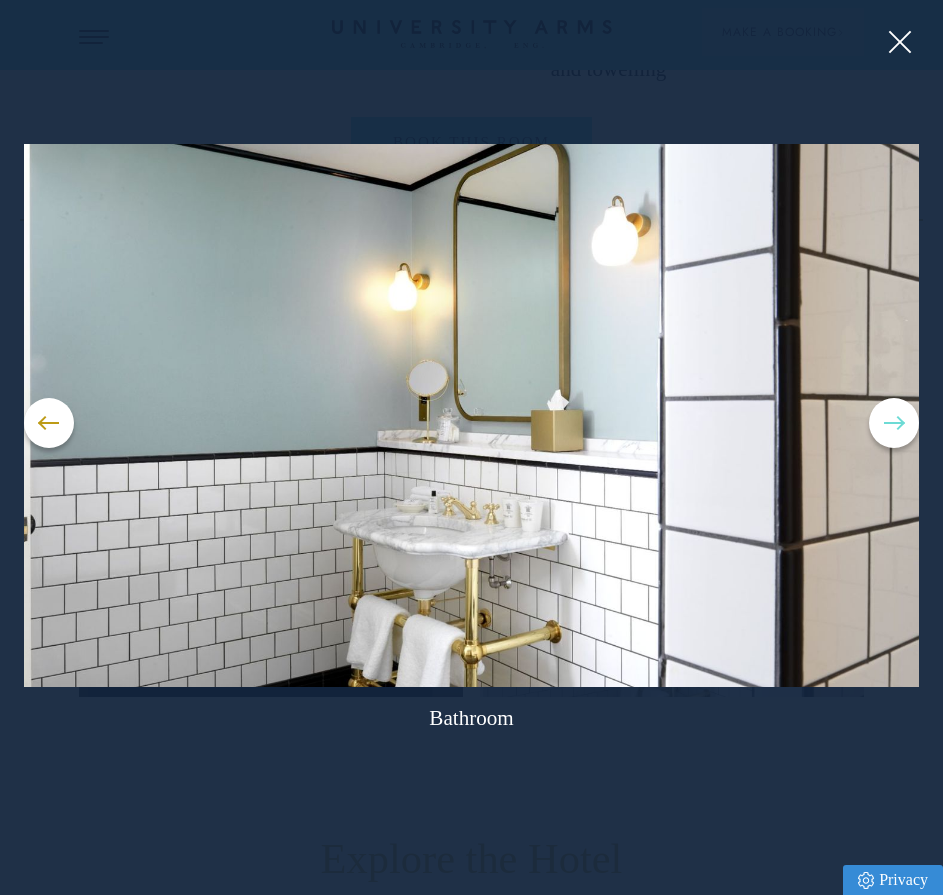 click at bounding box center (894, 423) 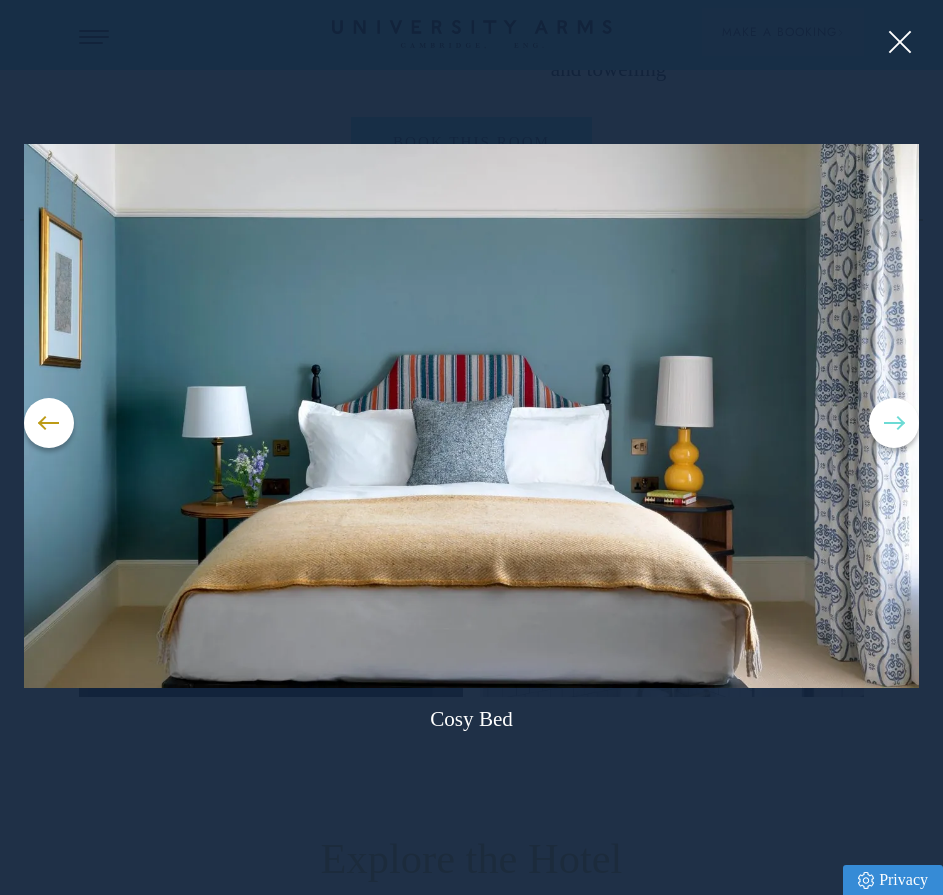 click at bounding box center [894, 423] 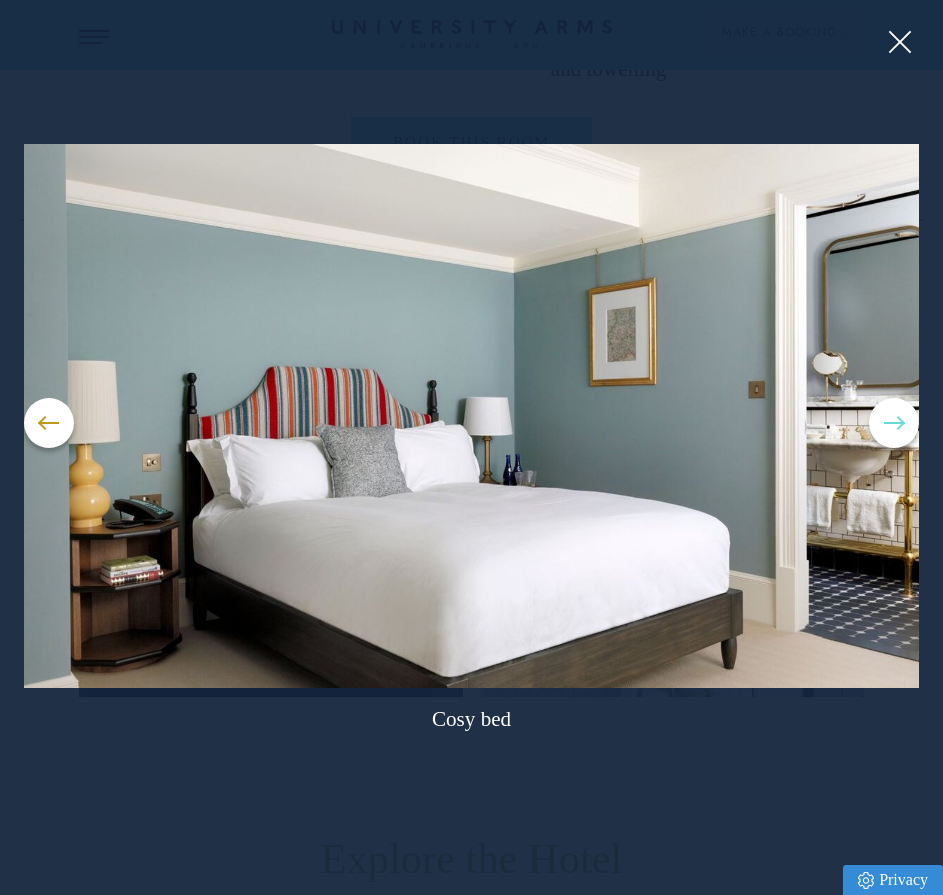 click at bounding box center [894, 423] 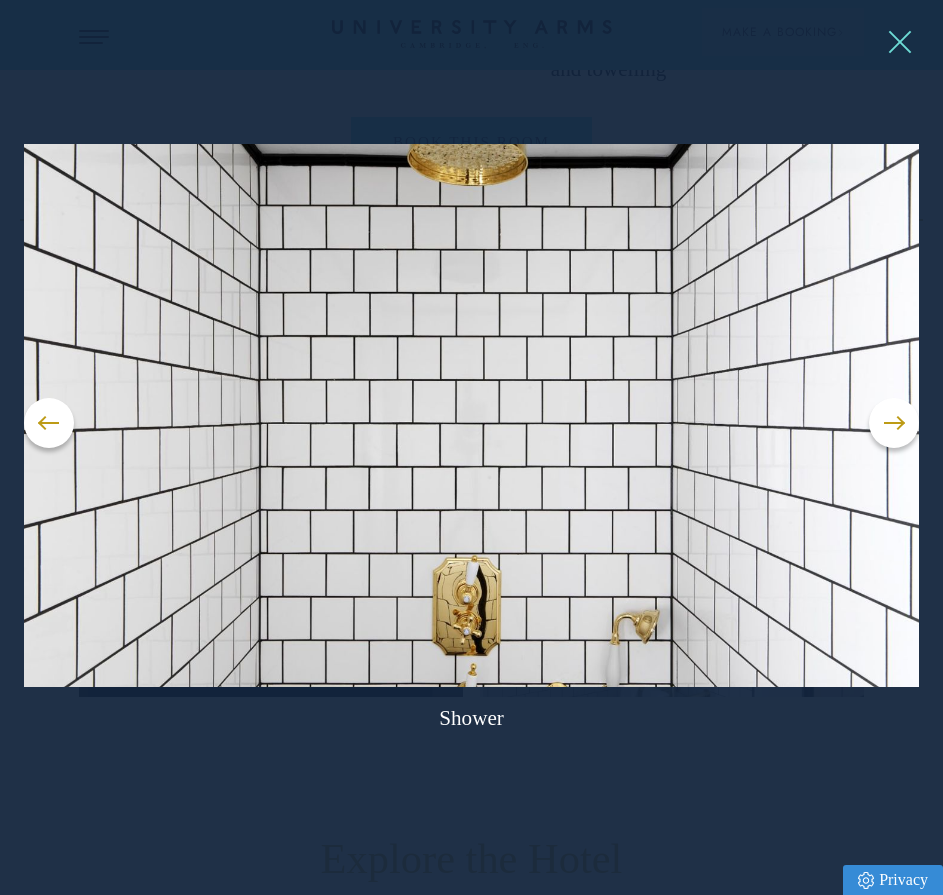 click at bounding box center (899, 42) 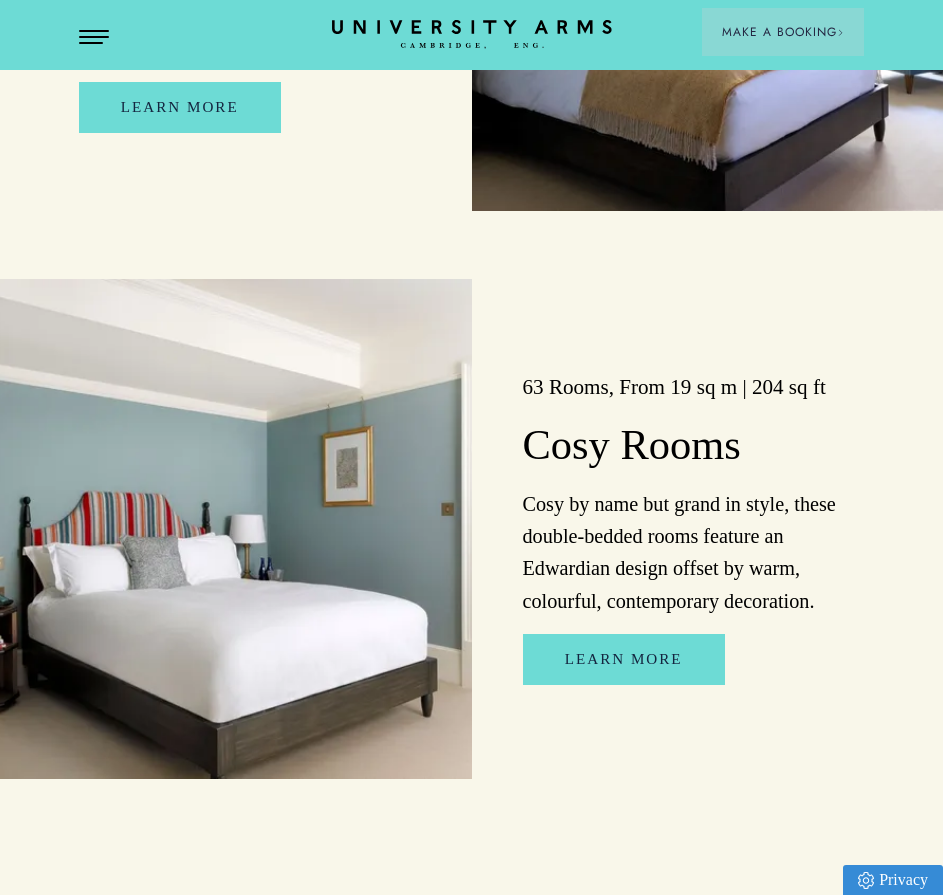 scroll, scrollTop: 2600, scrollLeft: 0, axis: vertical 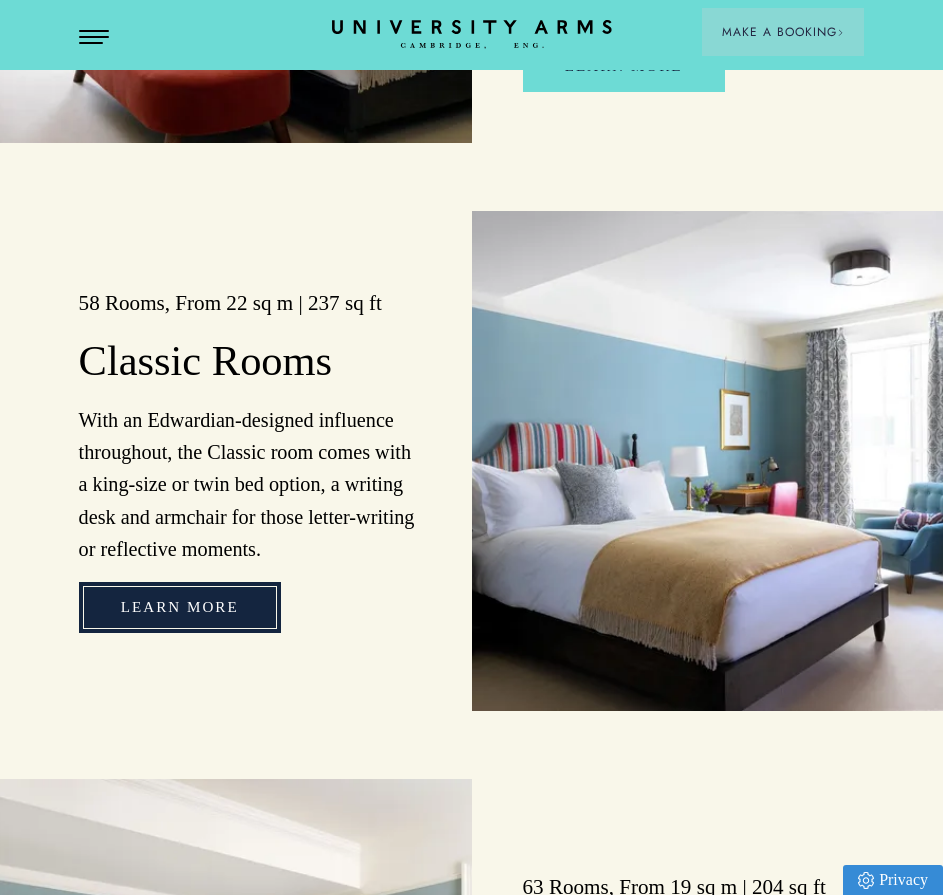 click on "Learn More" at bounding box center (180, 607) 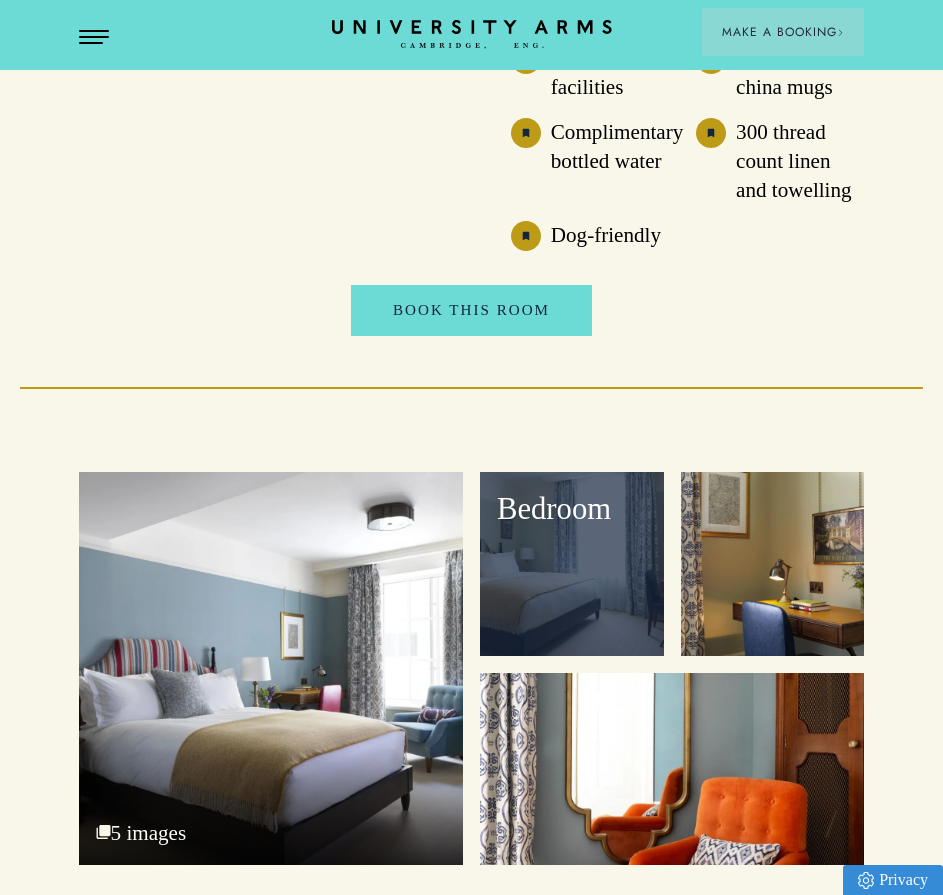 scroll, scrollTop: 2600, scrollLeft: 0, axis: vertical 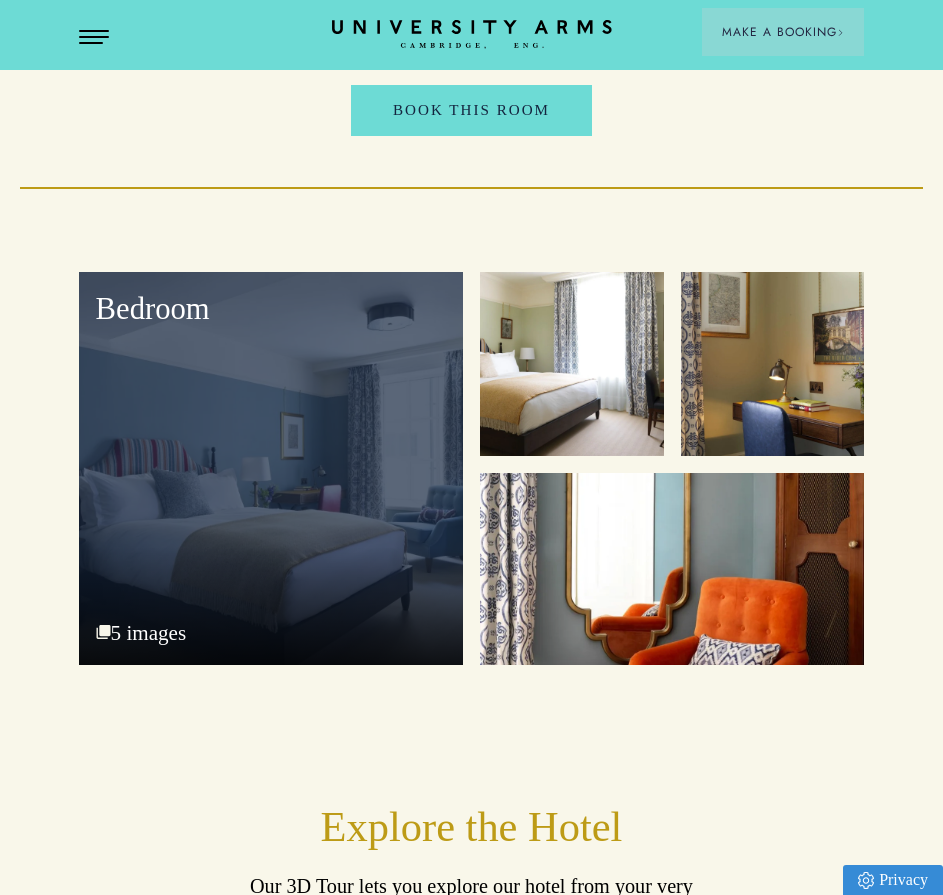 click on "Bedroom" at bounding box center [271, 468] 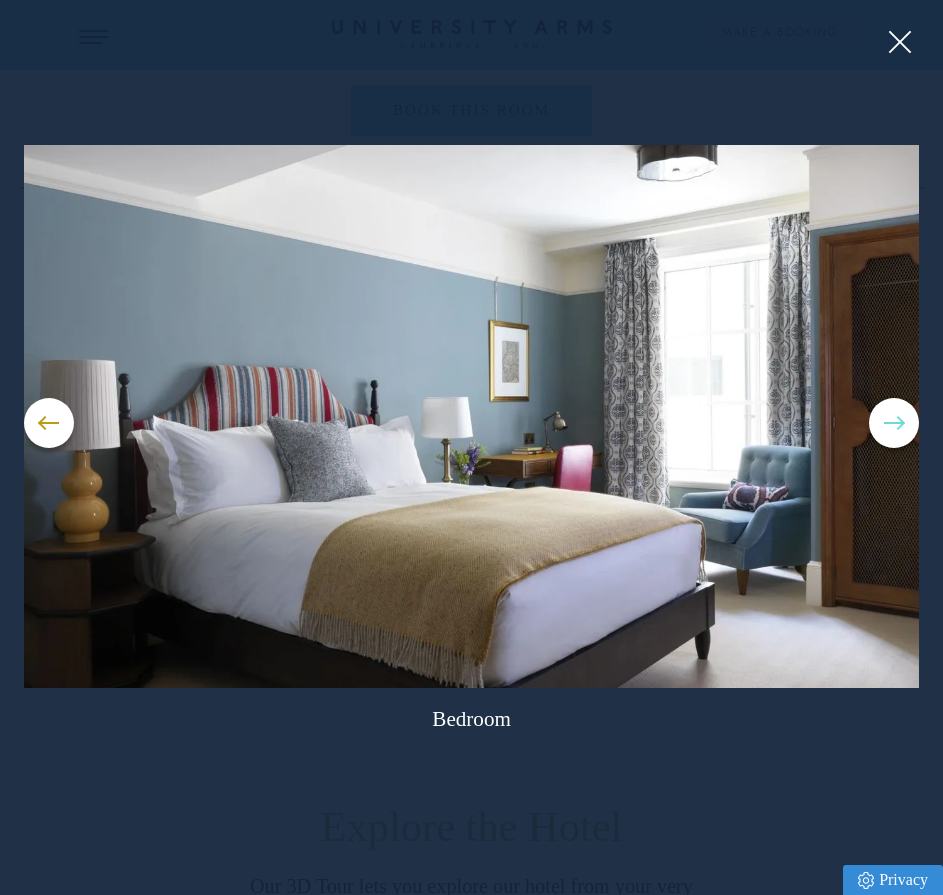 click at bounding box center [894, 423] 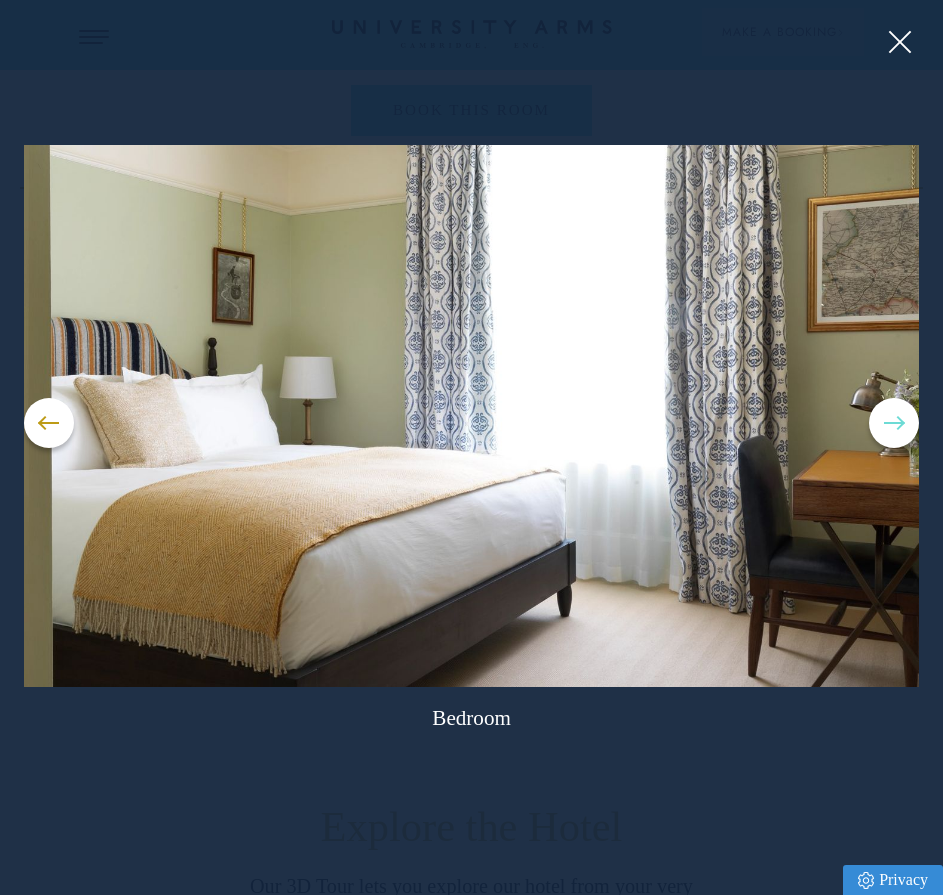 click at bounding box center [894, 423] 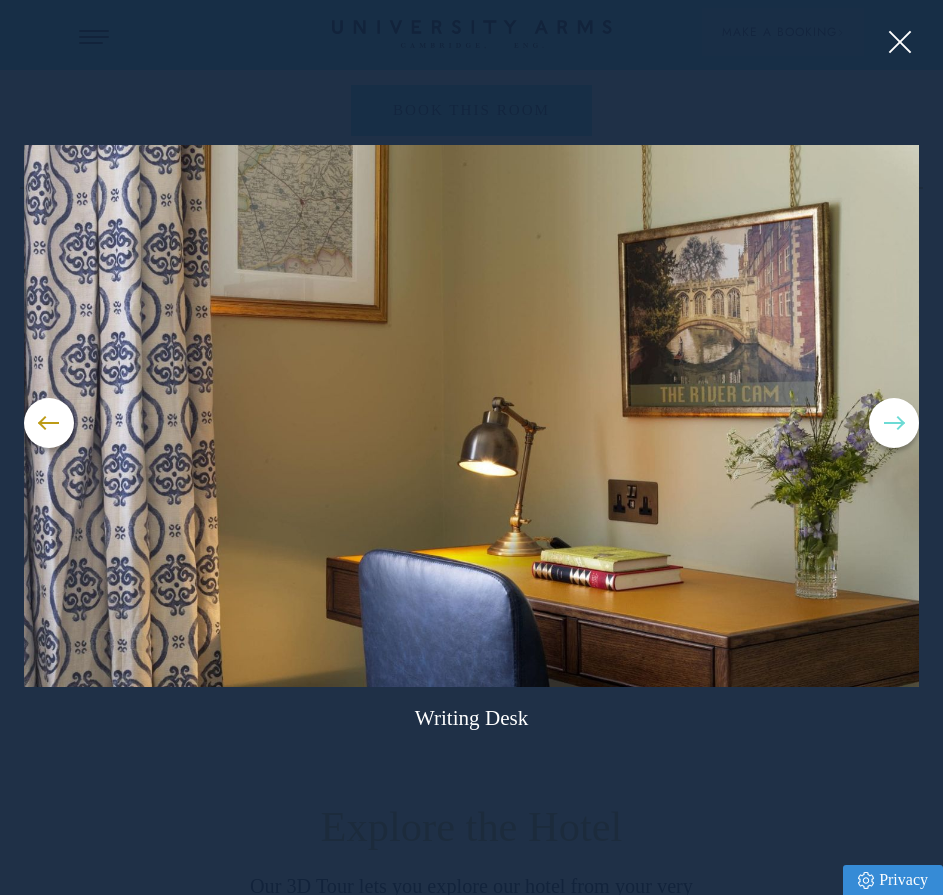 click at bounding box center (894, 423) 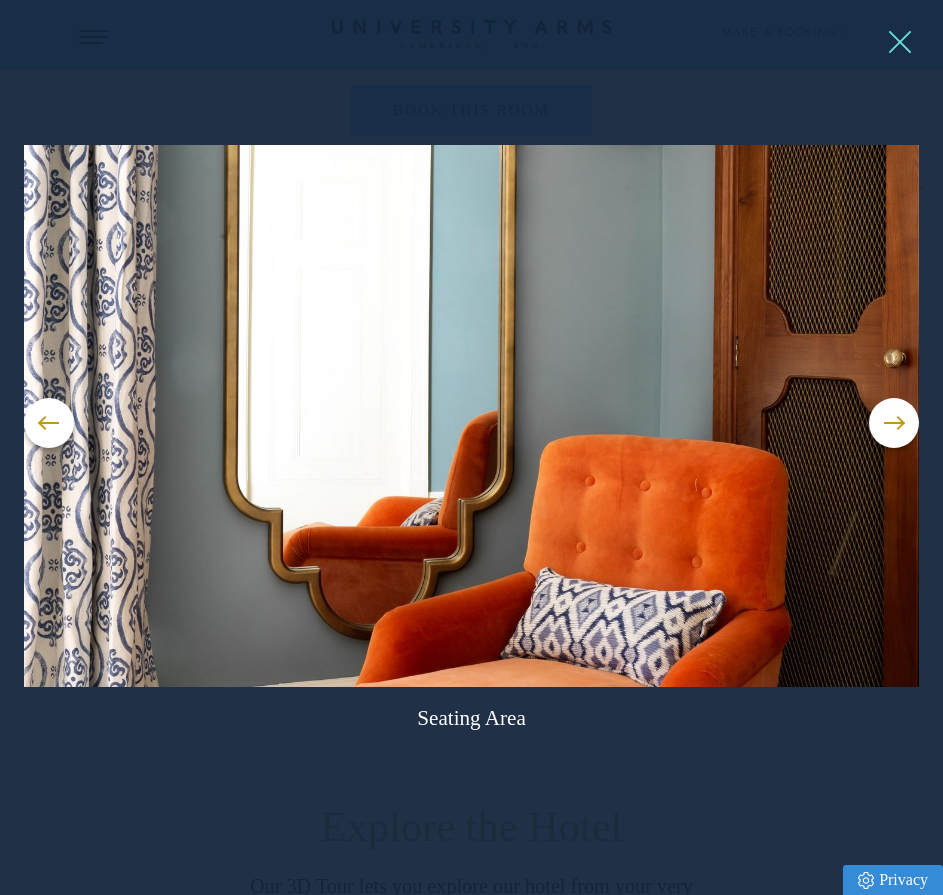 click at bounding box center (899, 42) 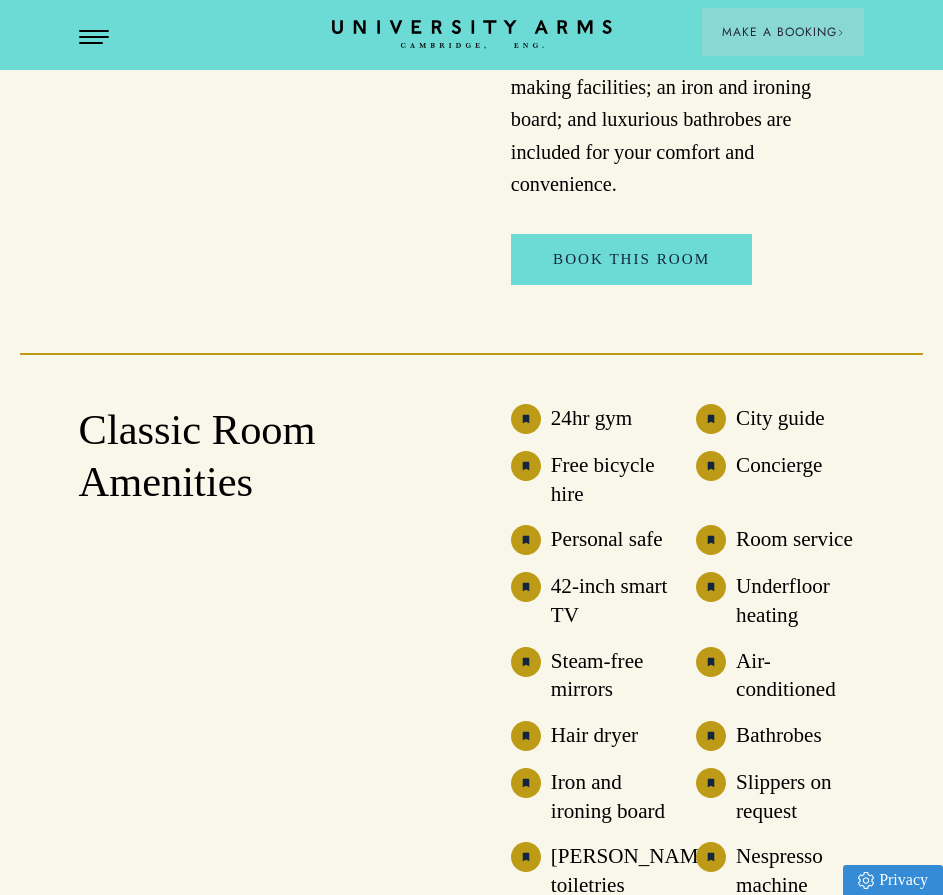 scroll, scrollTop: 1400, scrollLeft: 0, axis: vertical 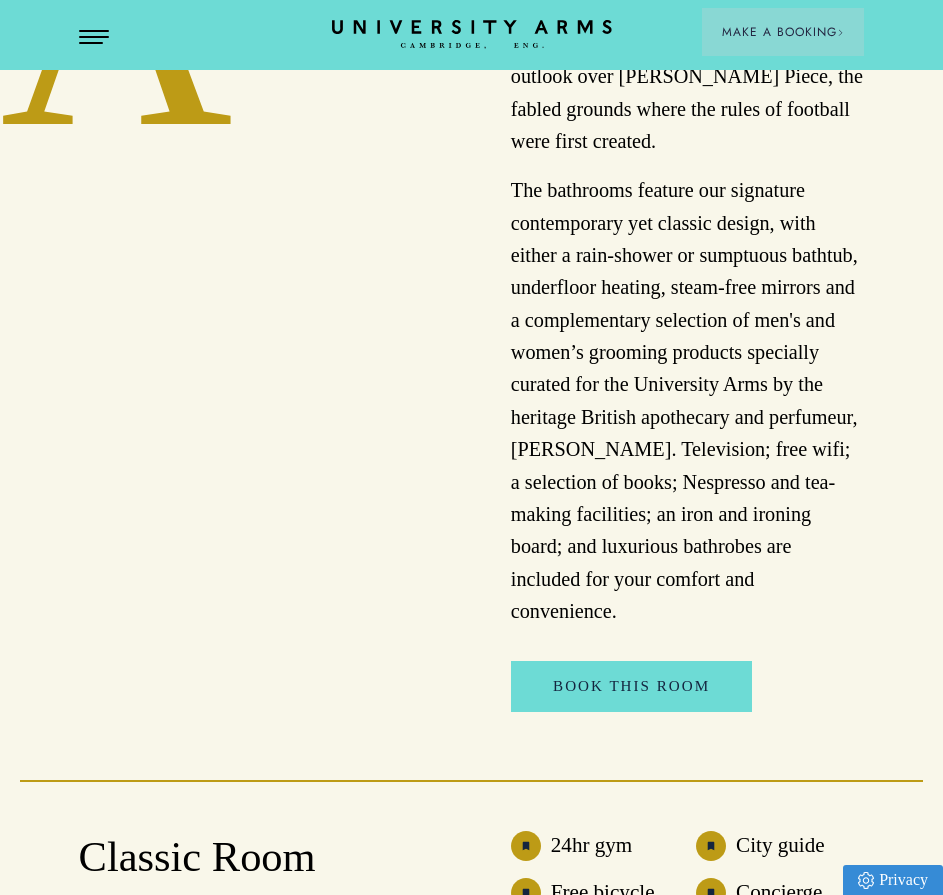 drag, startPoint x: 267, startPoint y: 384, endPoint x: 277, endPoint y: 385, distance: 10.049875 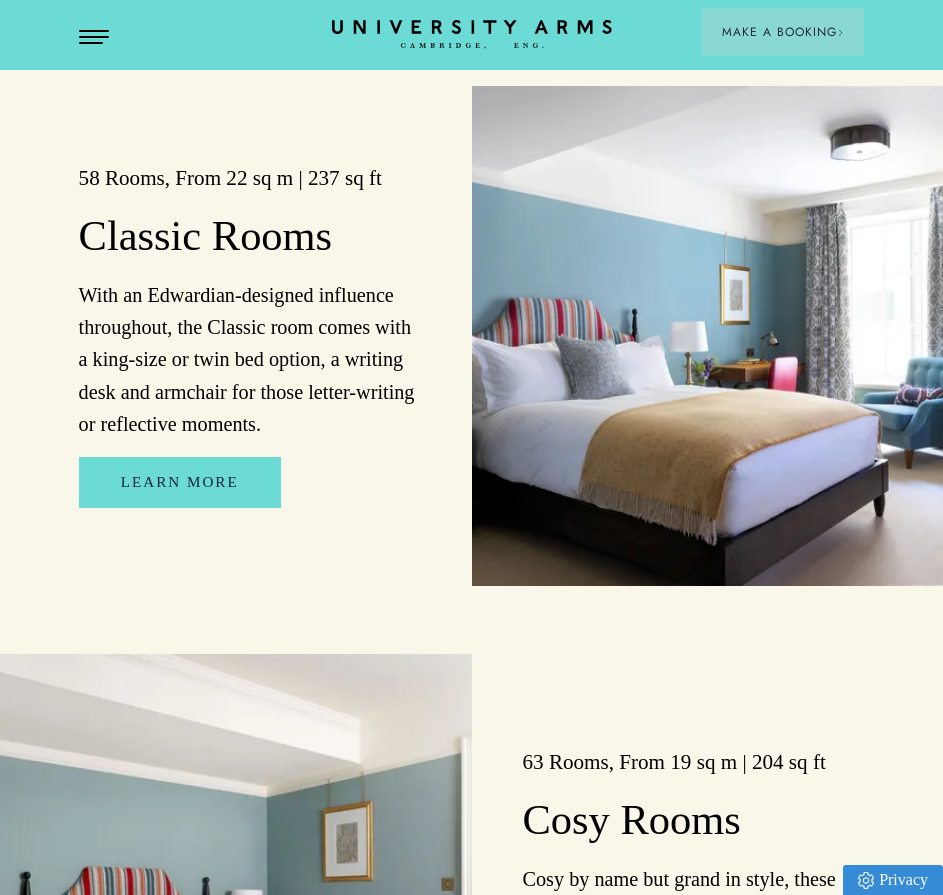 scroll, scrollTop: 2600, scrollLeft: 0, axis: vertical 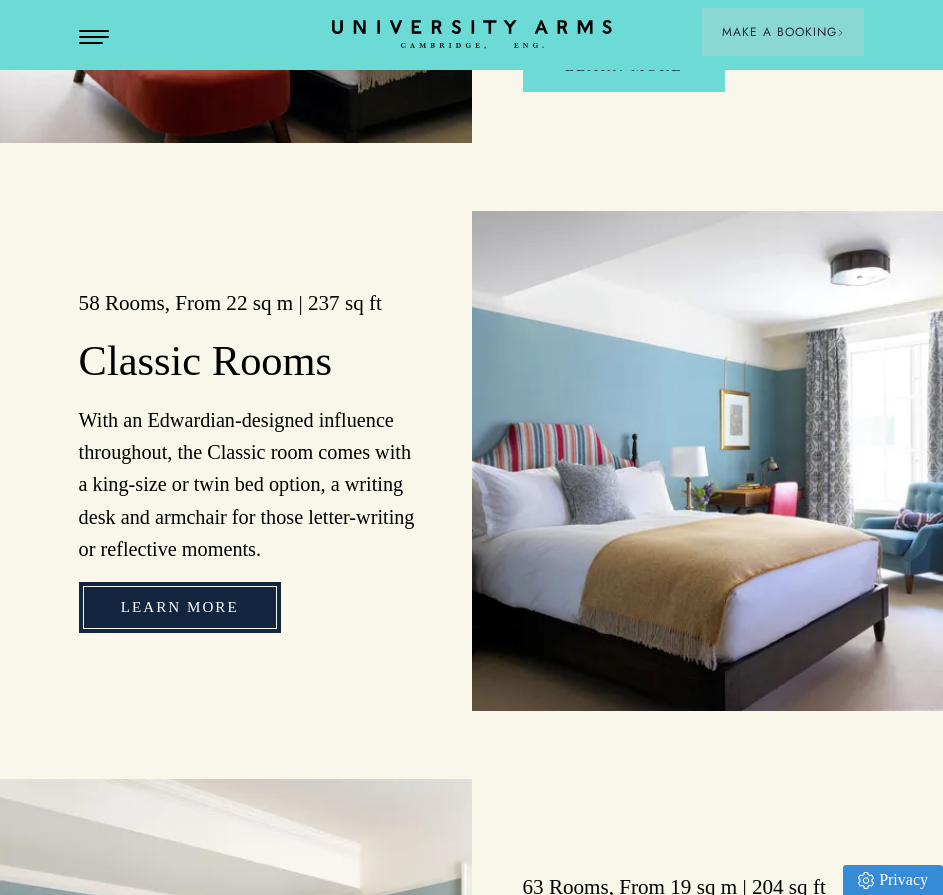 click on "Learn More" at bounding box center [180, 607] 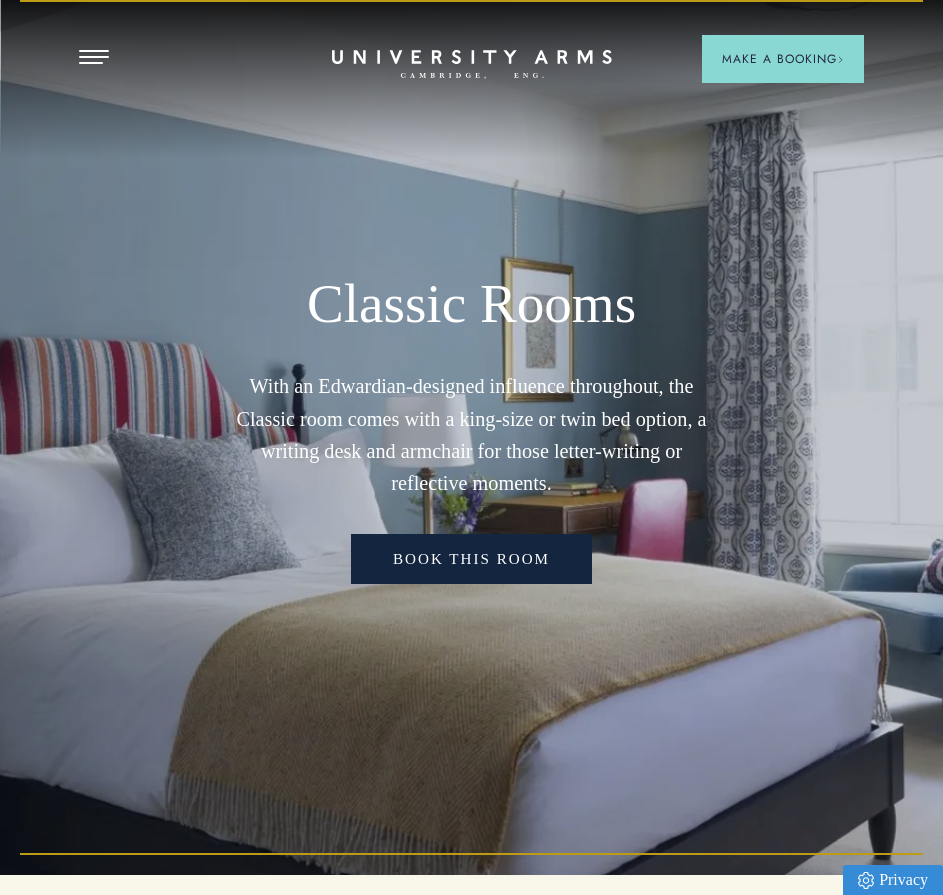 scroll, scrollTop: 0, scrollLeft: 0, axis: both 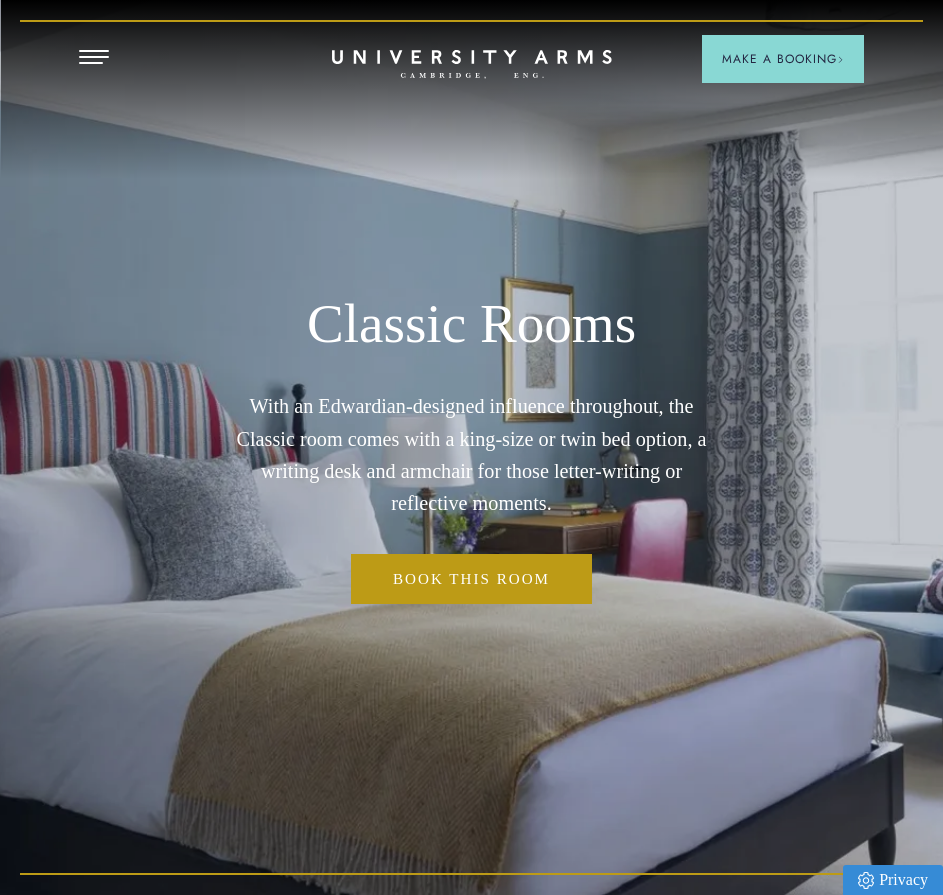 drag, startPoint x: 289, startPoint y: 330, endPoint x: 295, endPoint y: 320, distance: 11.661903 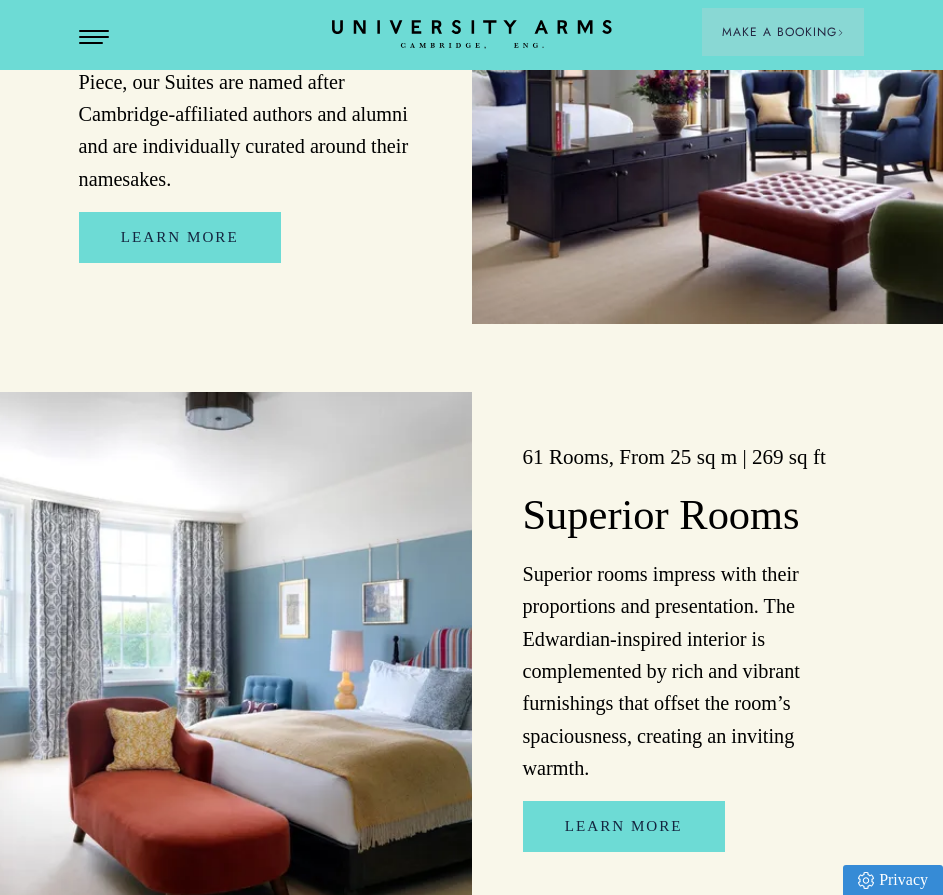 scroll, scrollTop: 1900, scrollLeft: 0, axis: vertical 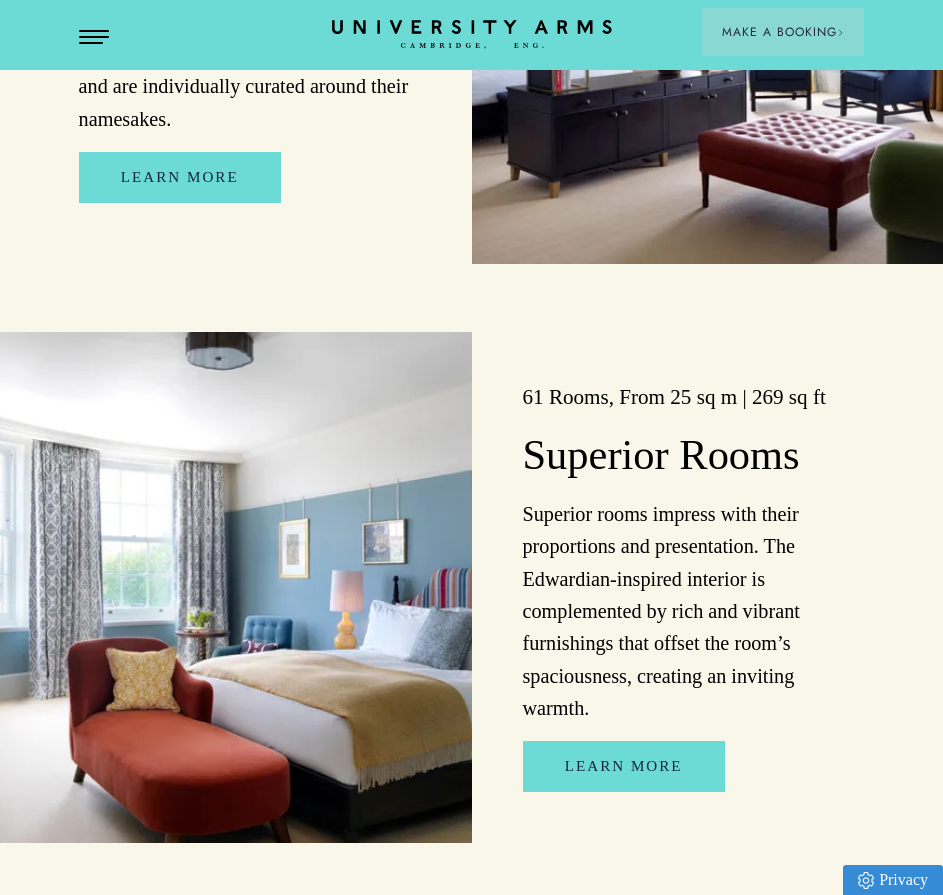 click on "61 Rooms, From 25 sq m | 269 sq ft    Superior Rooms     Superior rooms impress with their proportions and presentation. The Edwardian-inspired interior is complemented by rich and vibrant furnishings that offset the room’s spaciousness, creating an inviting warmth.
Learn more" at bounding box center (708, 587) 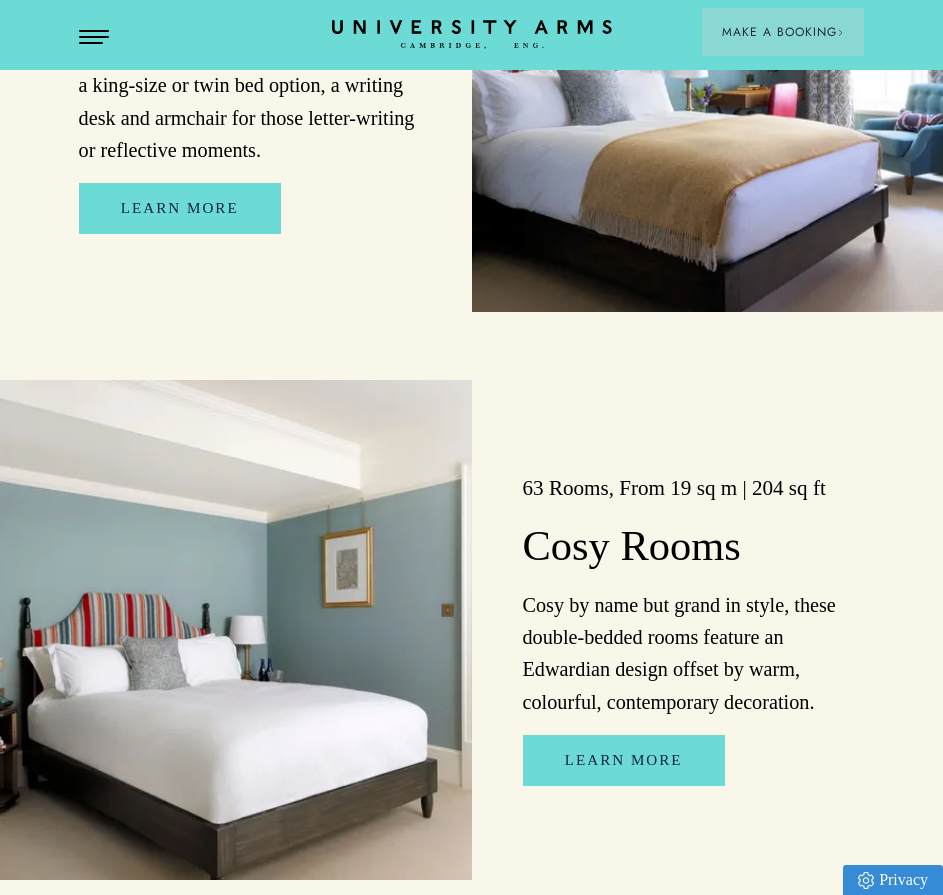 scroll, scrollTop: 3000, scrollLeft: 0, axis: vertical 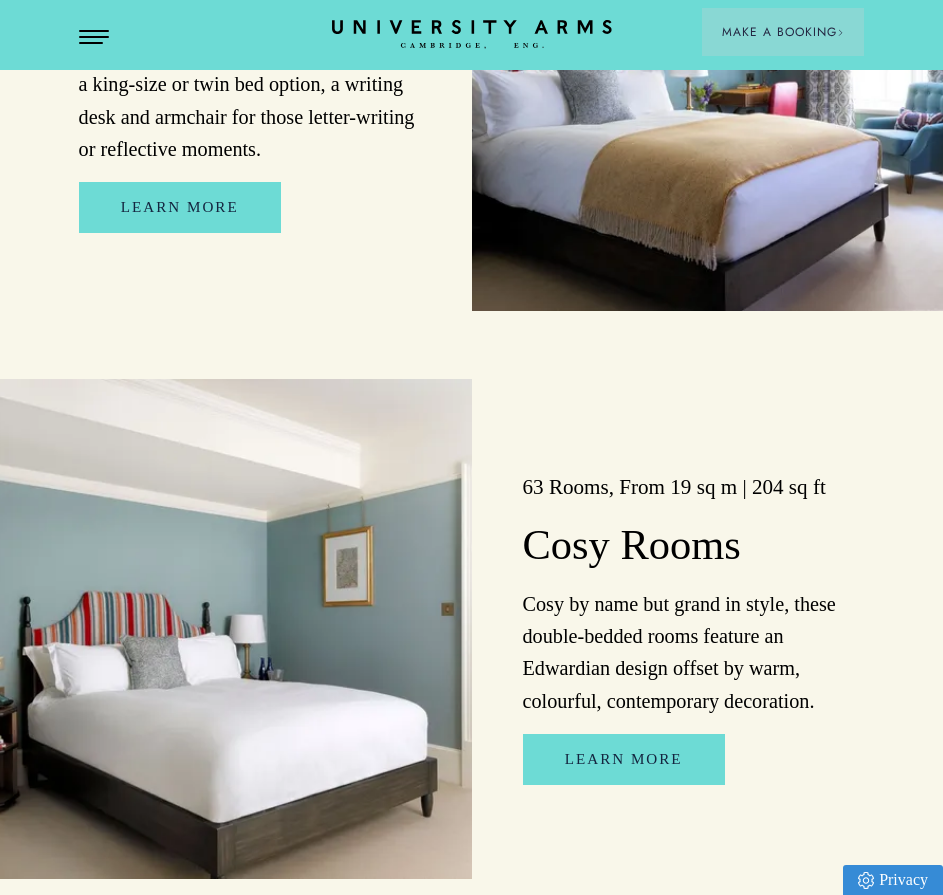 click on "Cosy Rooms" at bounding box center [694, 545] 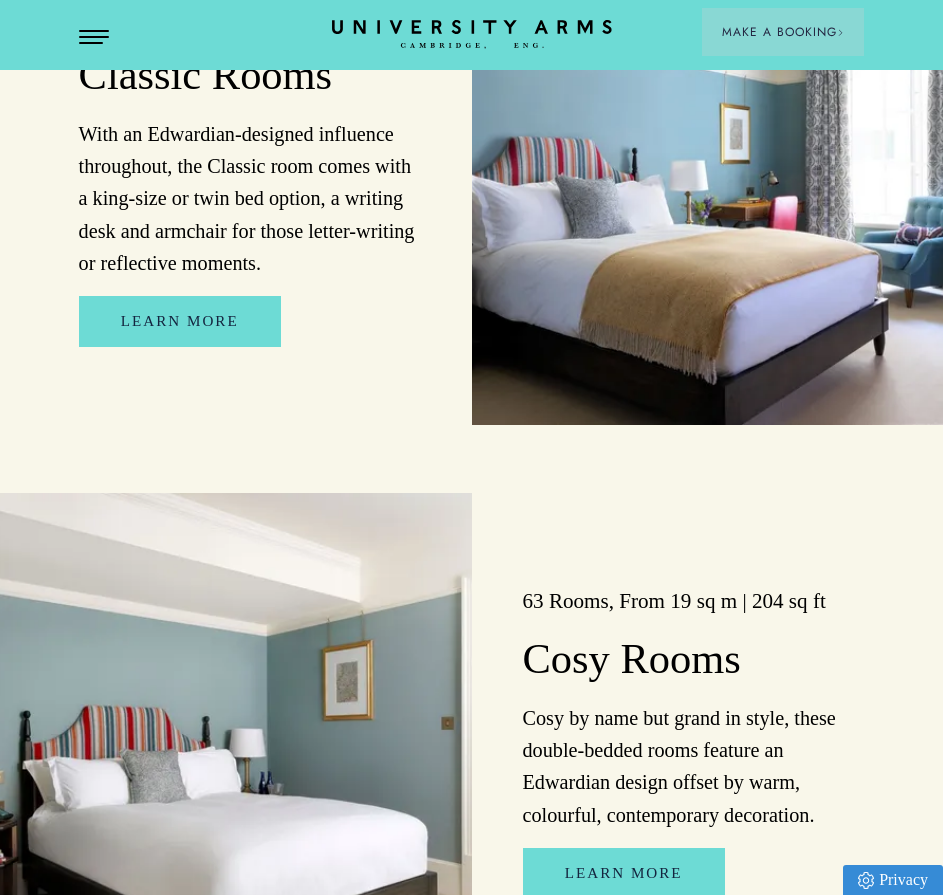 scroll, scrollTop: 3000, scrollLeft: 0, axis: vertical 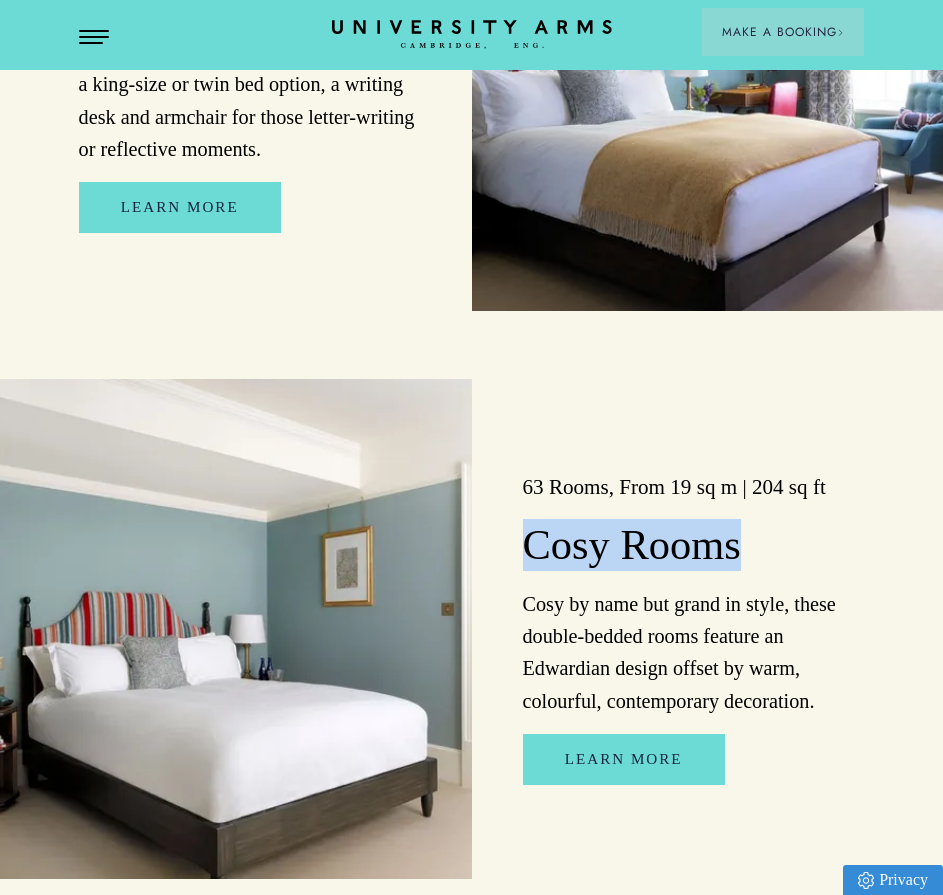drag, startPoint x: 536, startPoint y: 553, endPoint x: 774, endPoint y: 561, distance: 238.13441 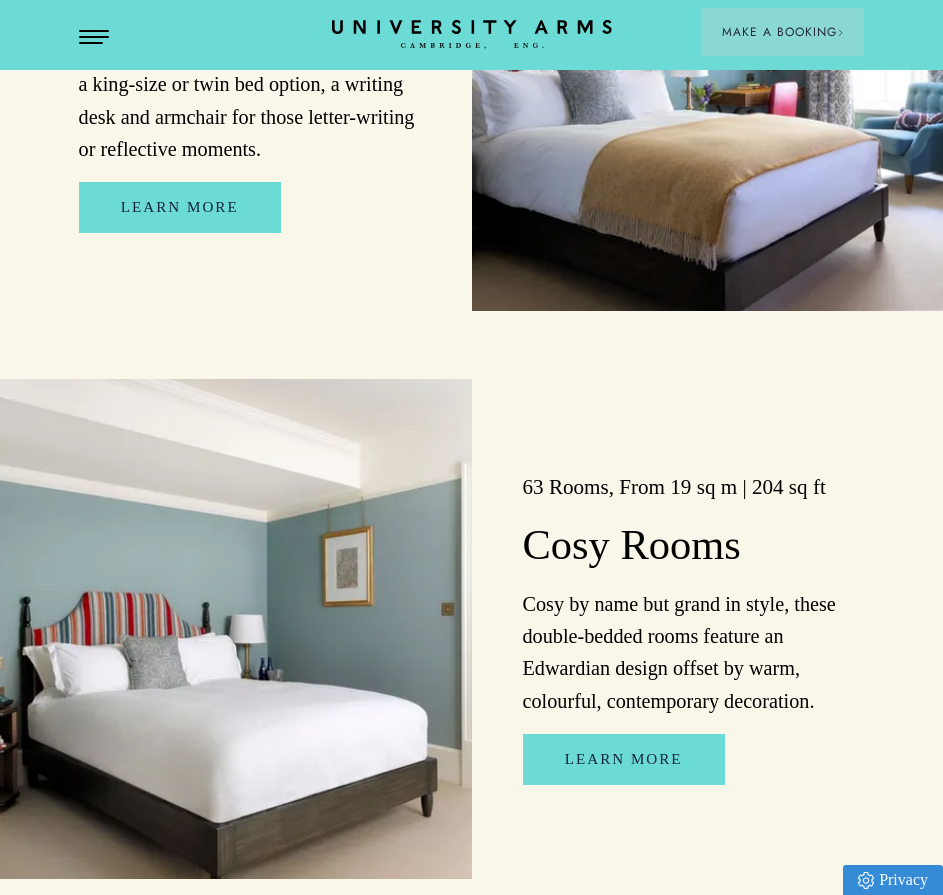 click on "Cosy Rooms" at bounding box center [694, 545] 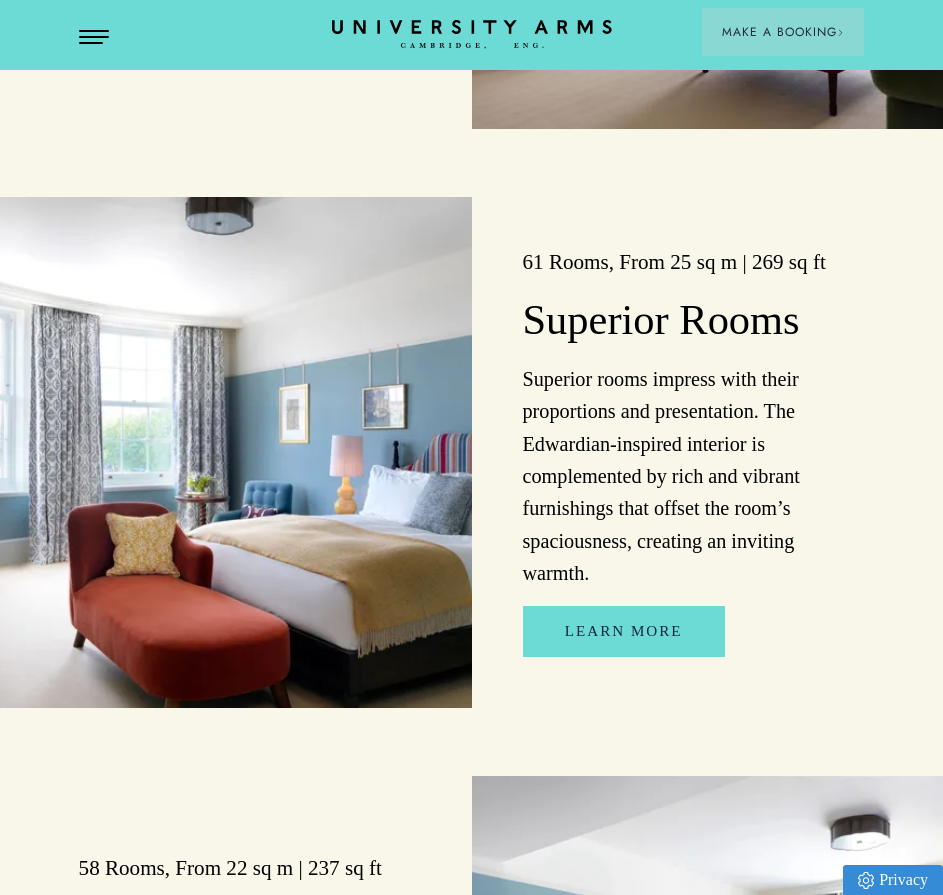 scroll, scrollTop: 2000, scrollLeft: 0, axis: vertical 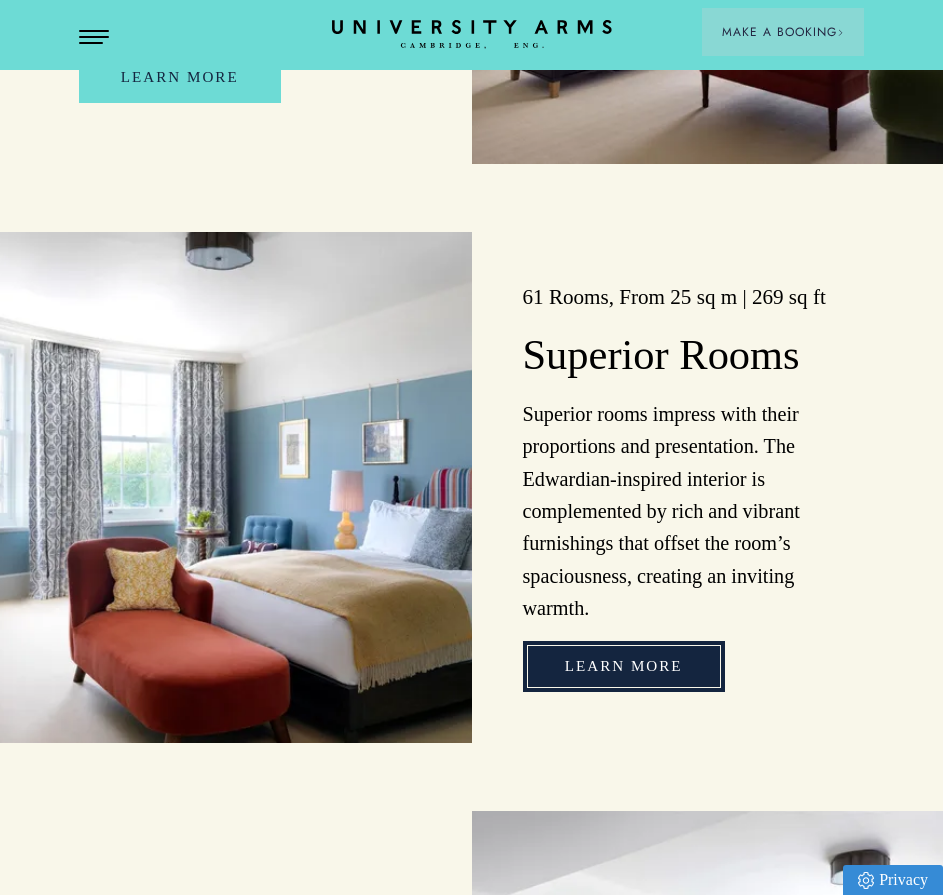 click on "Learn more" at bounding box center (624, 666) 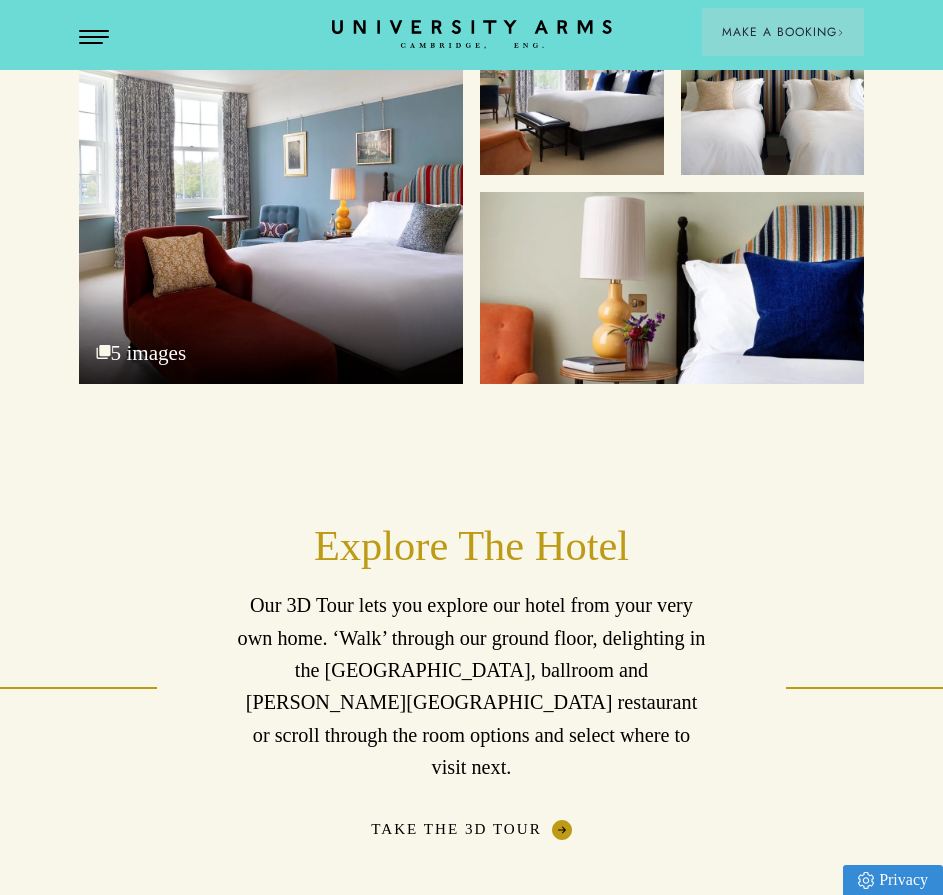 scroll, scrollTop: 2700, scrollLeft: 0, axis: vertical 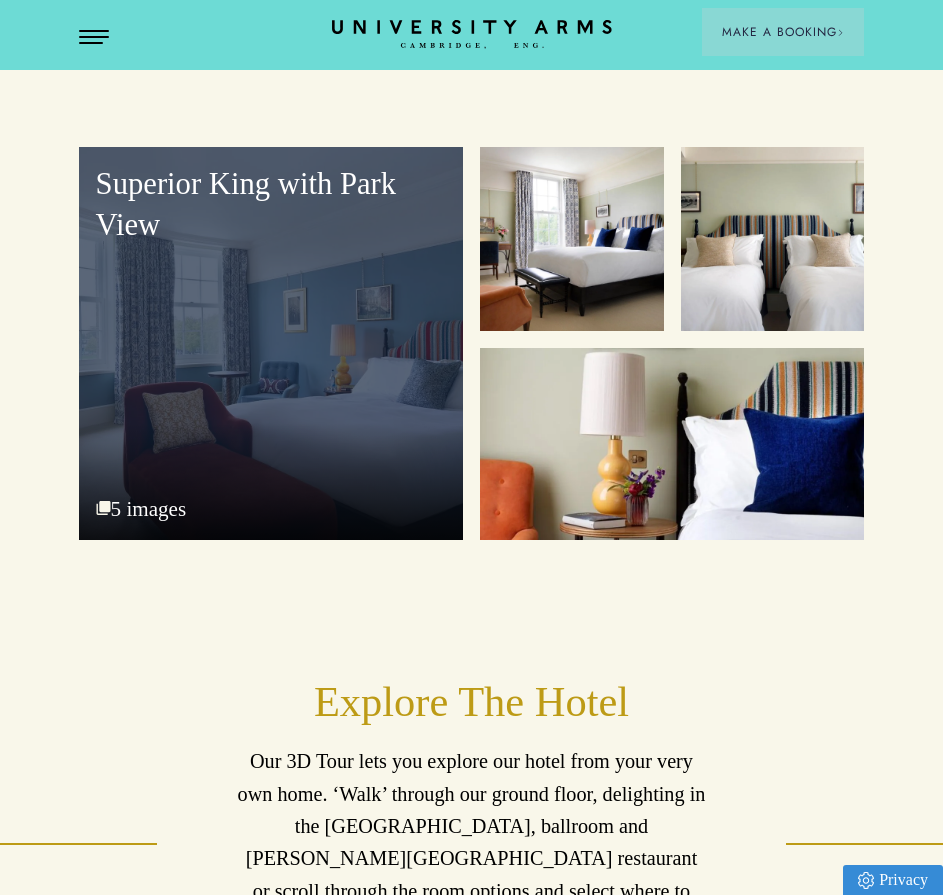 click on "Superior King with Park View" at bounding box center [271, 343] 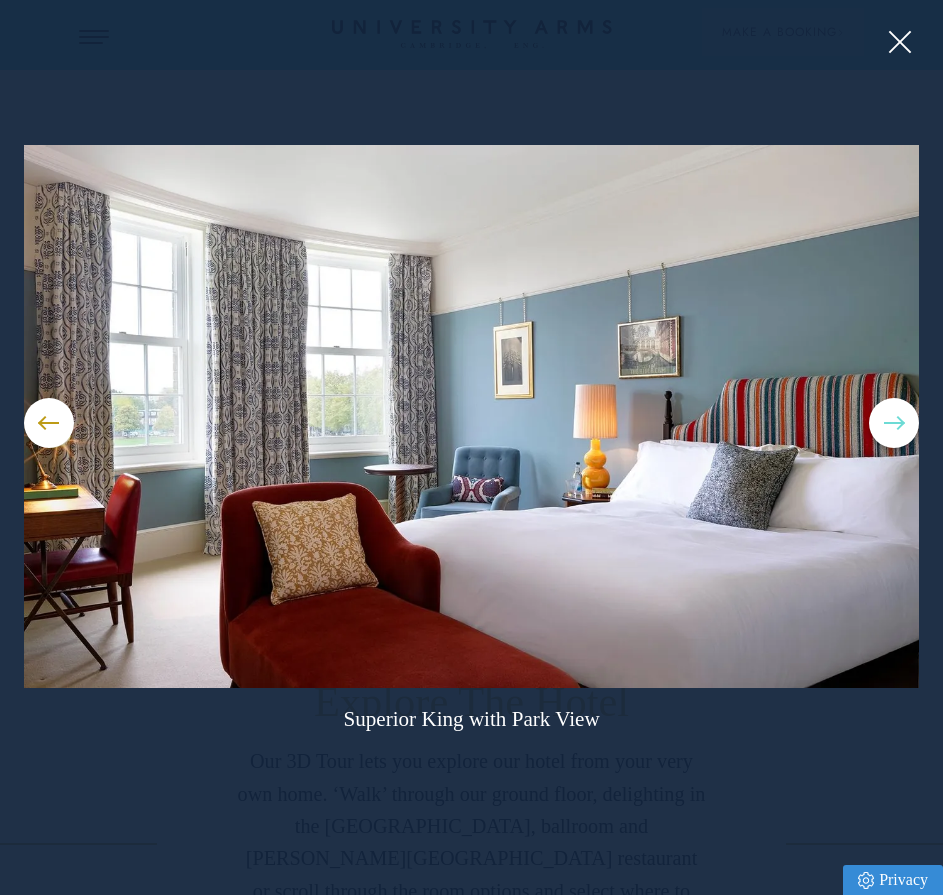 click at bounding box center [894, 423] 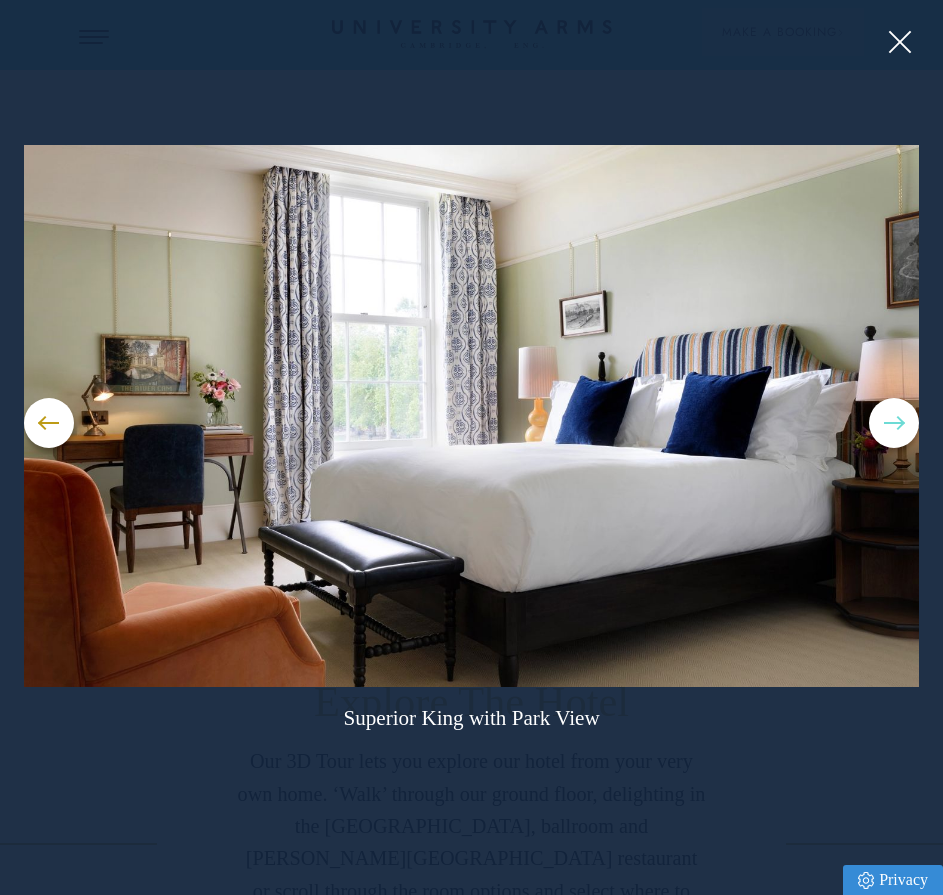 click at bounding box center [894, 423] 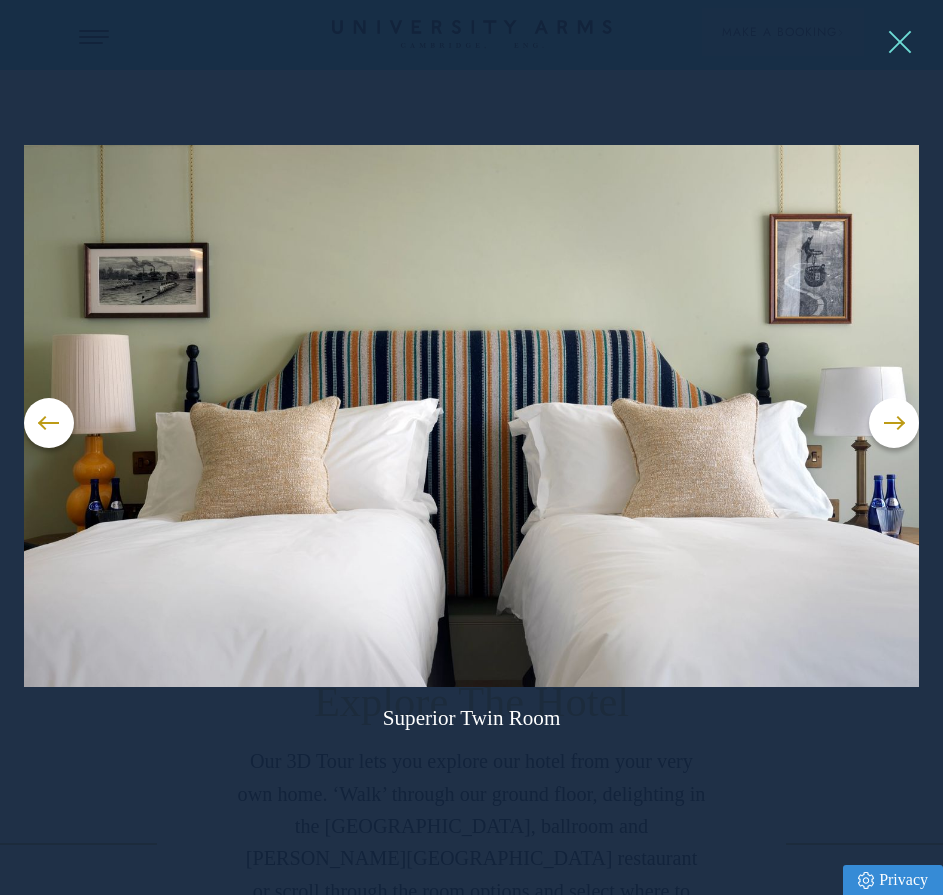 click at bounding box center [899, 42] 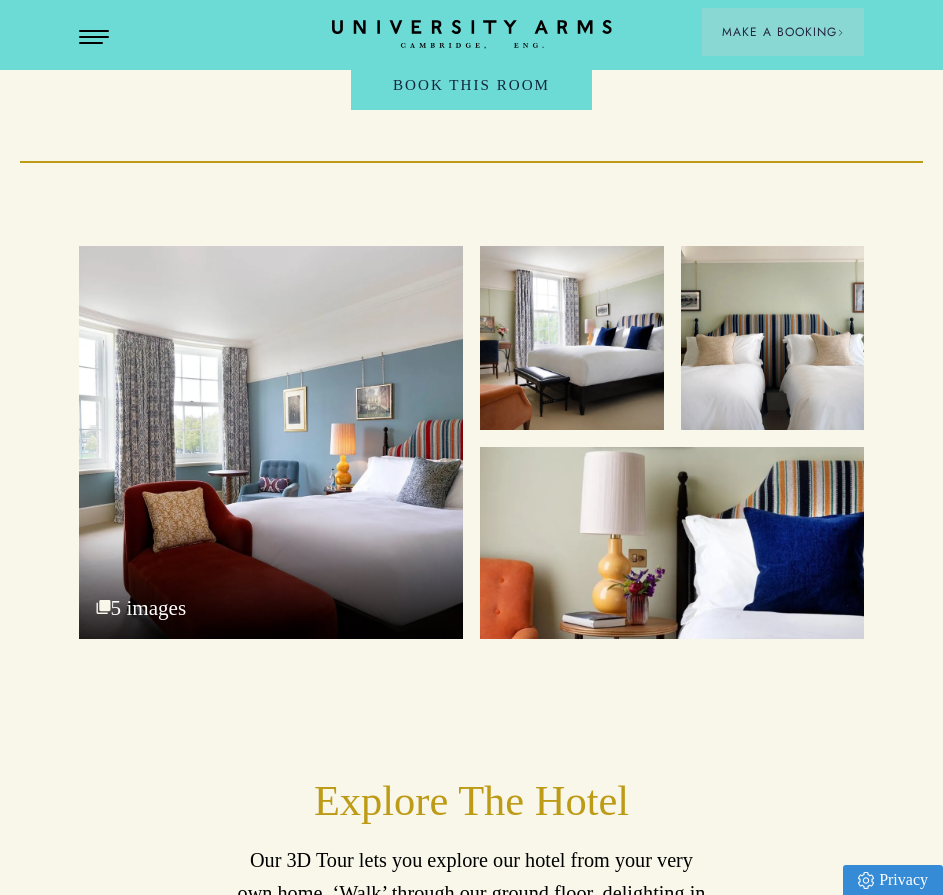 scroll, scrollTop: 2500, scrollLeft: 0, axis: vertical 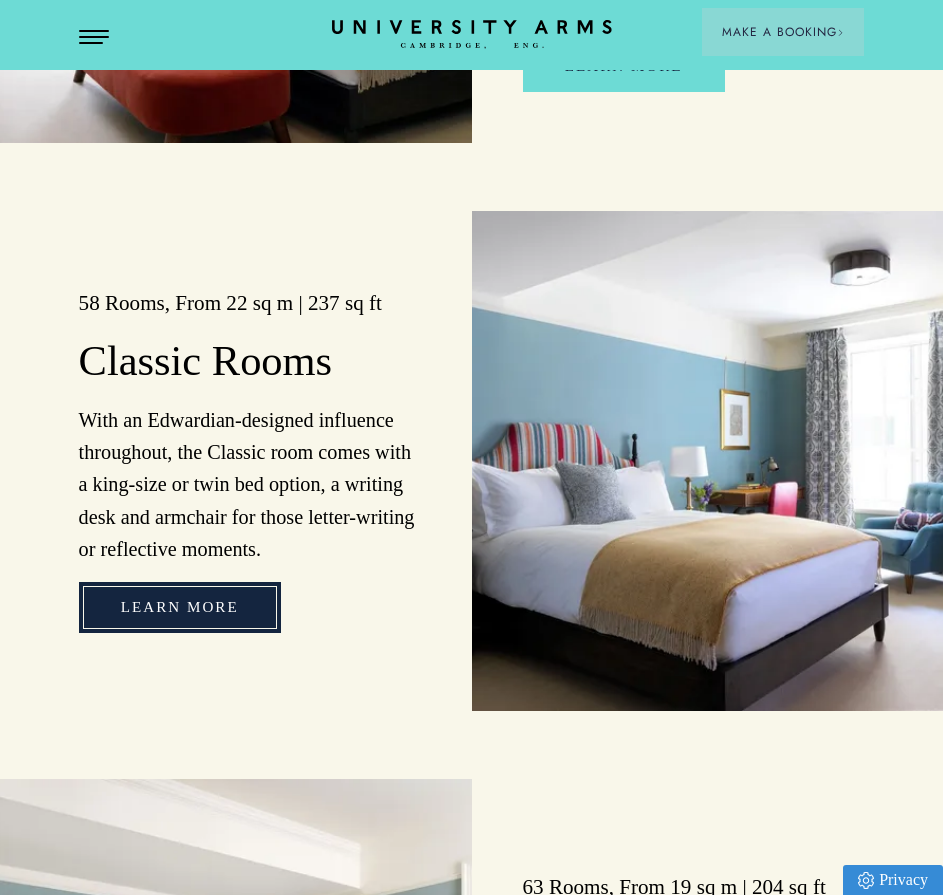 click on "Learn More" at bounding box center [180, 607] 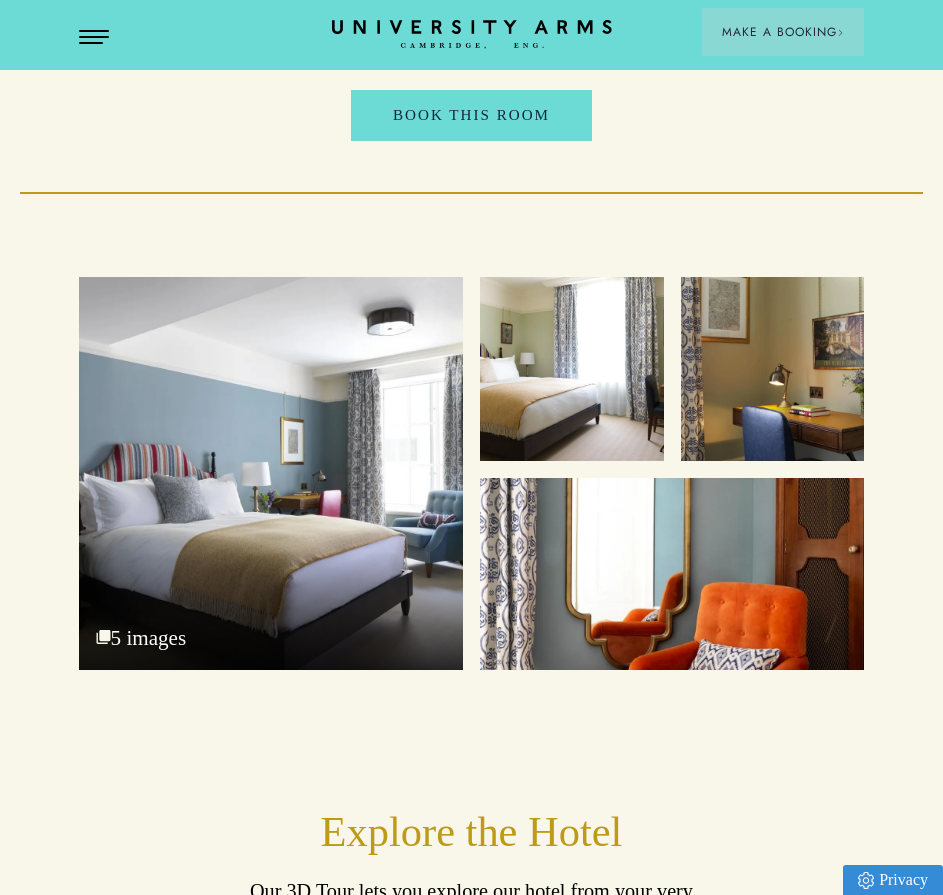 scroll, scrollTop: 2600, scrollLeft: 0, axis: vertical 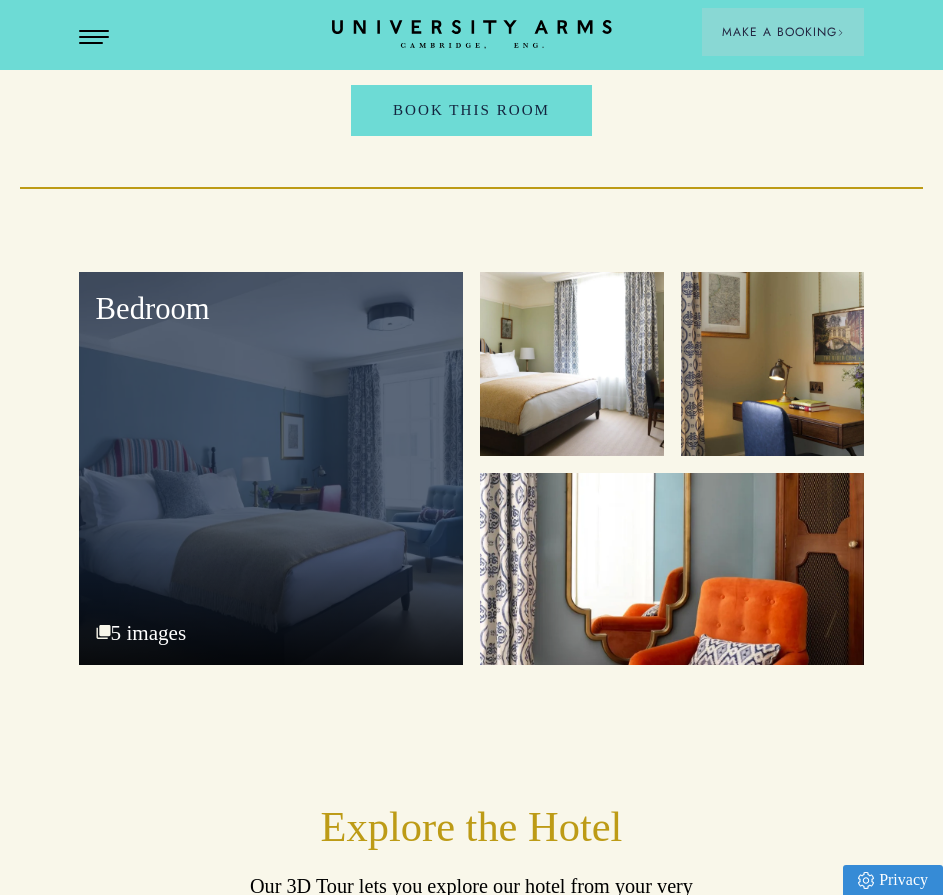 click on "Bedroom" at bounding box center (271, 468) 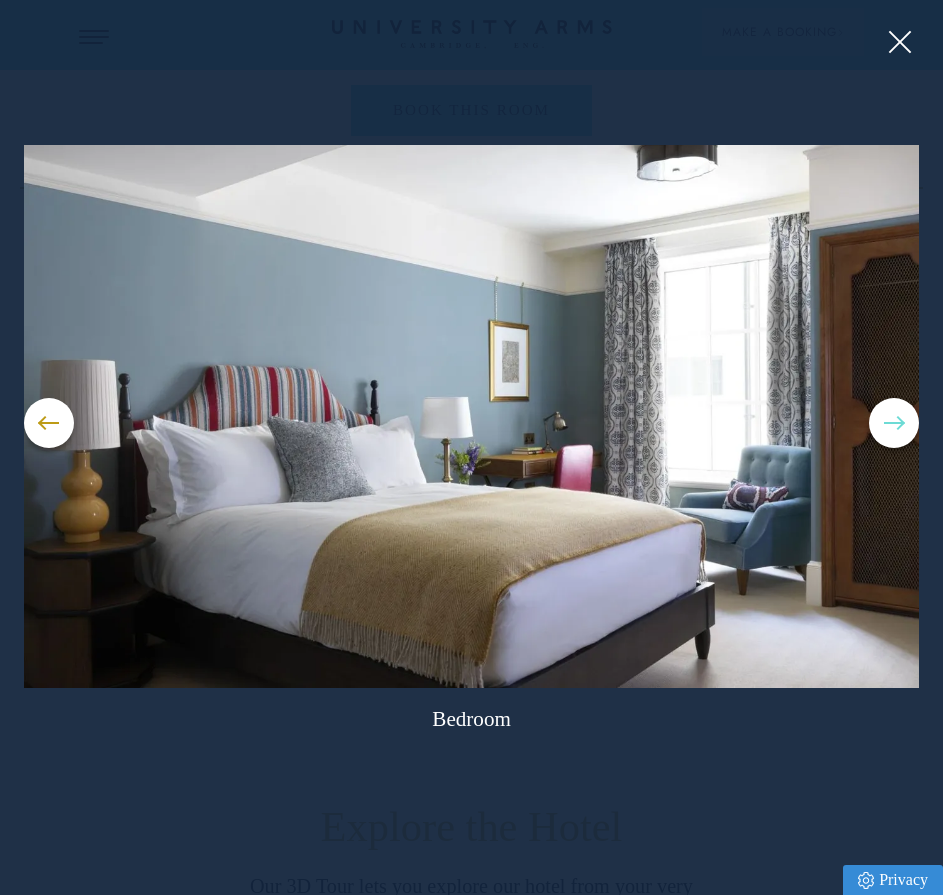 click at bounding box center (894, 423) 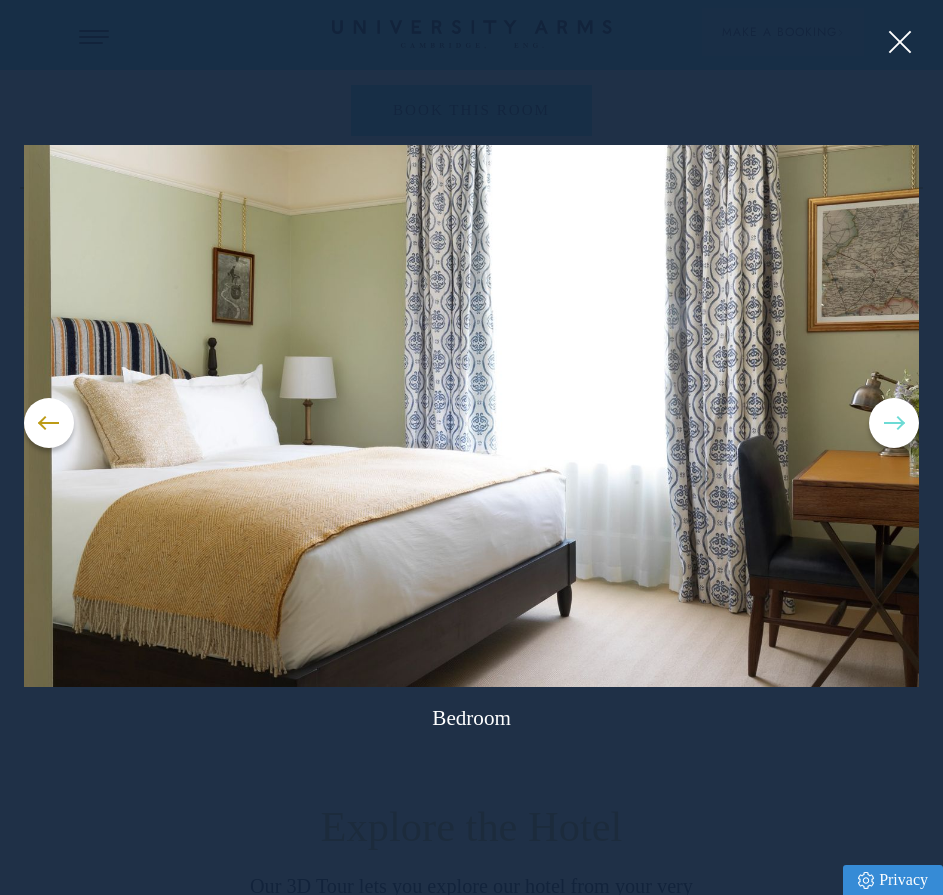 click at bounding box center [894, 423] 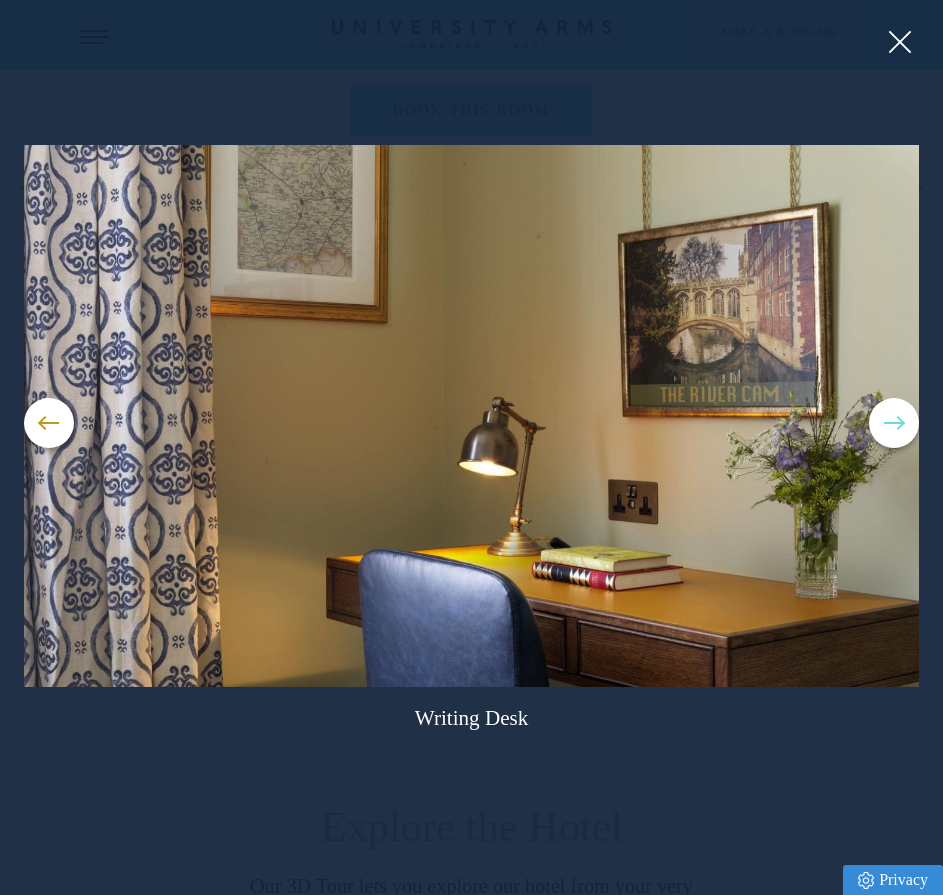 click at bounding box center [894, 423] 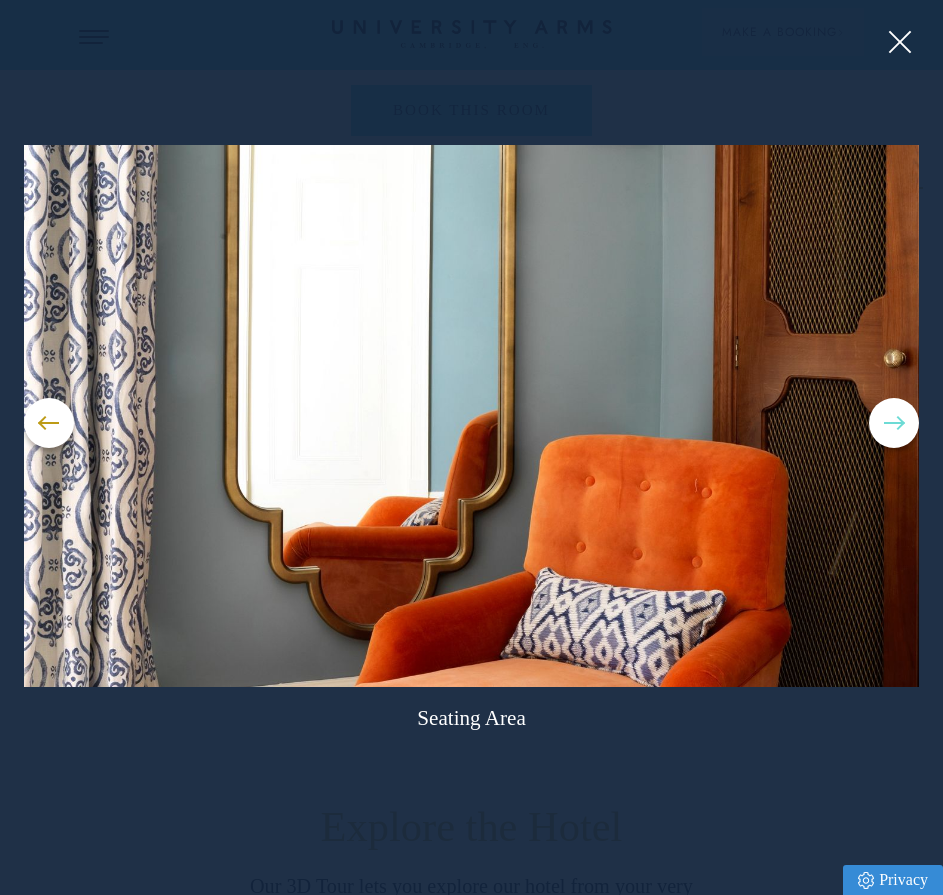 click at bounding box center (894, 423) 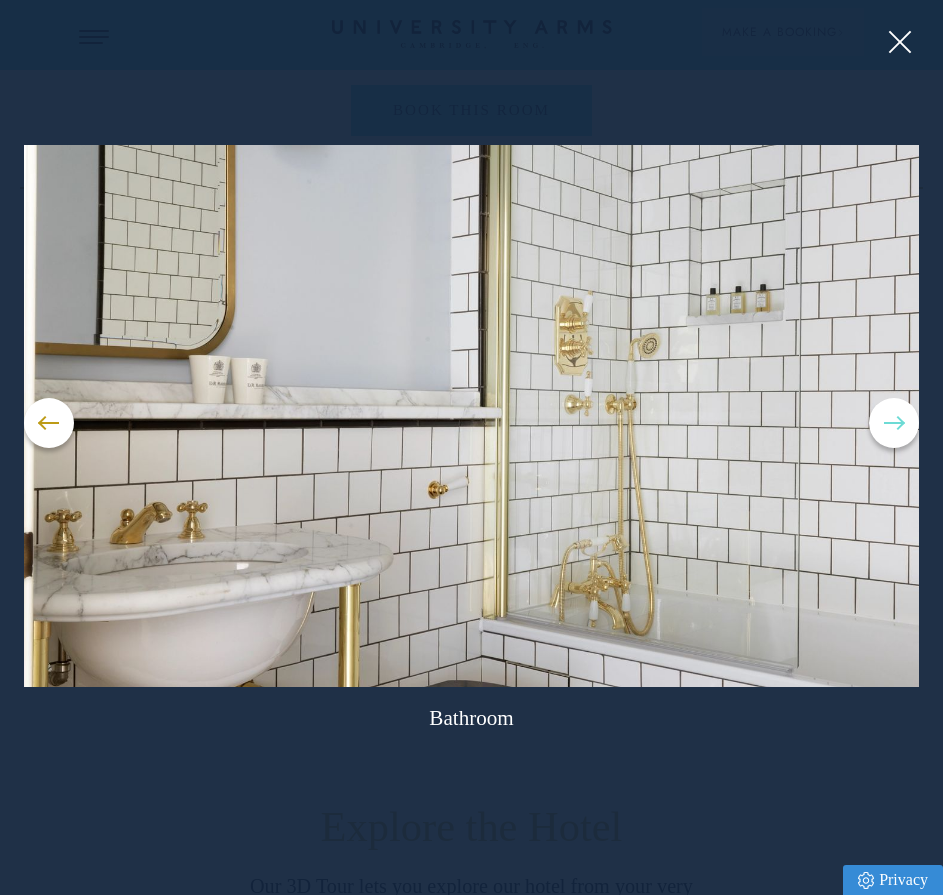 click at bounding box center (894, 423) 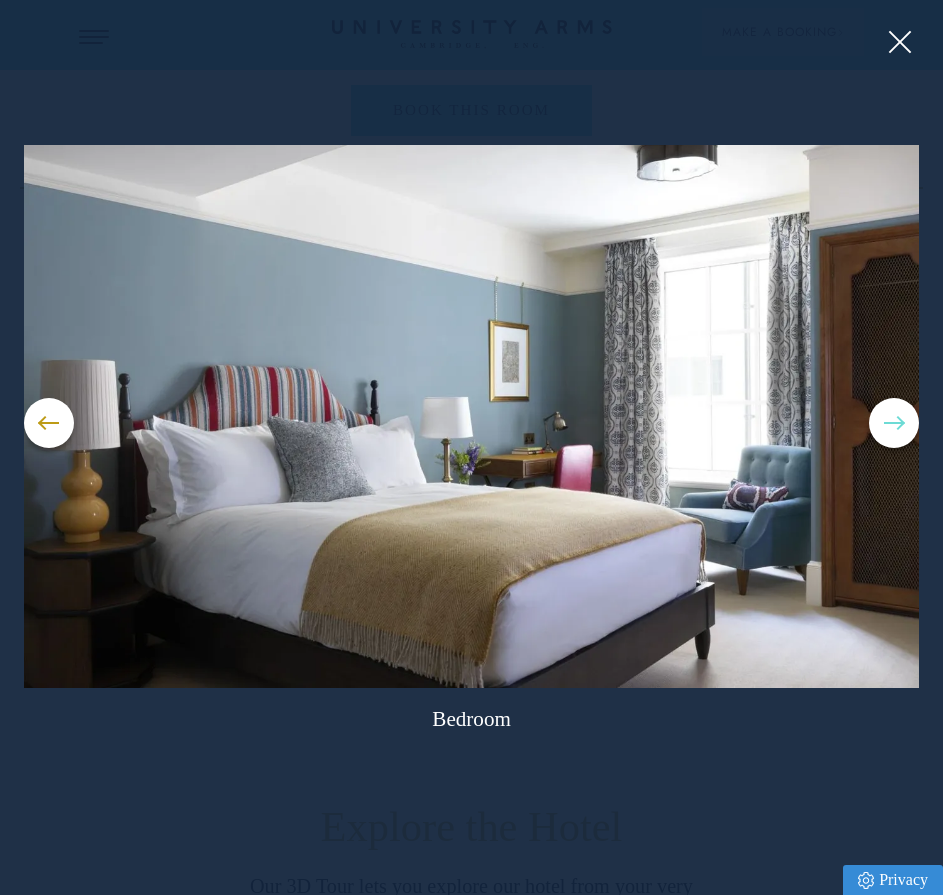 click at bounding box center [894, 423] 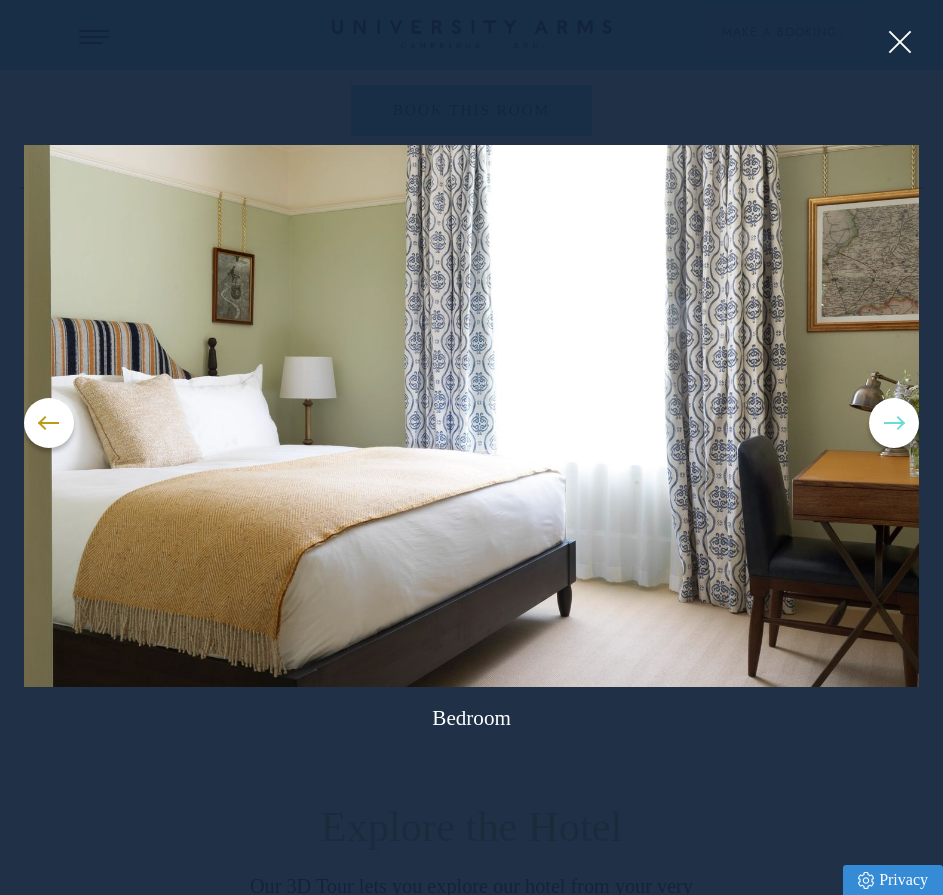 click at bounding box center (894, 423) 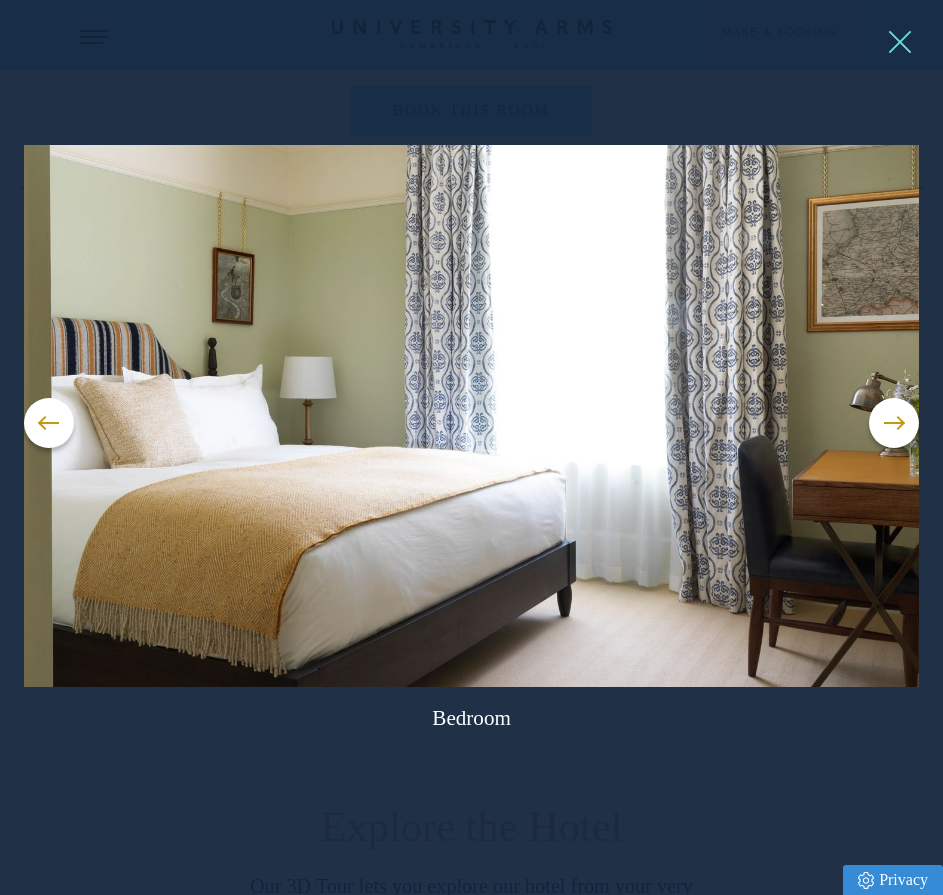 click at bounding box center (899, 42) 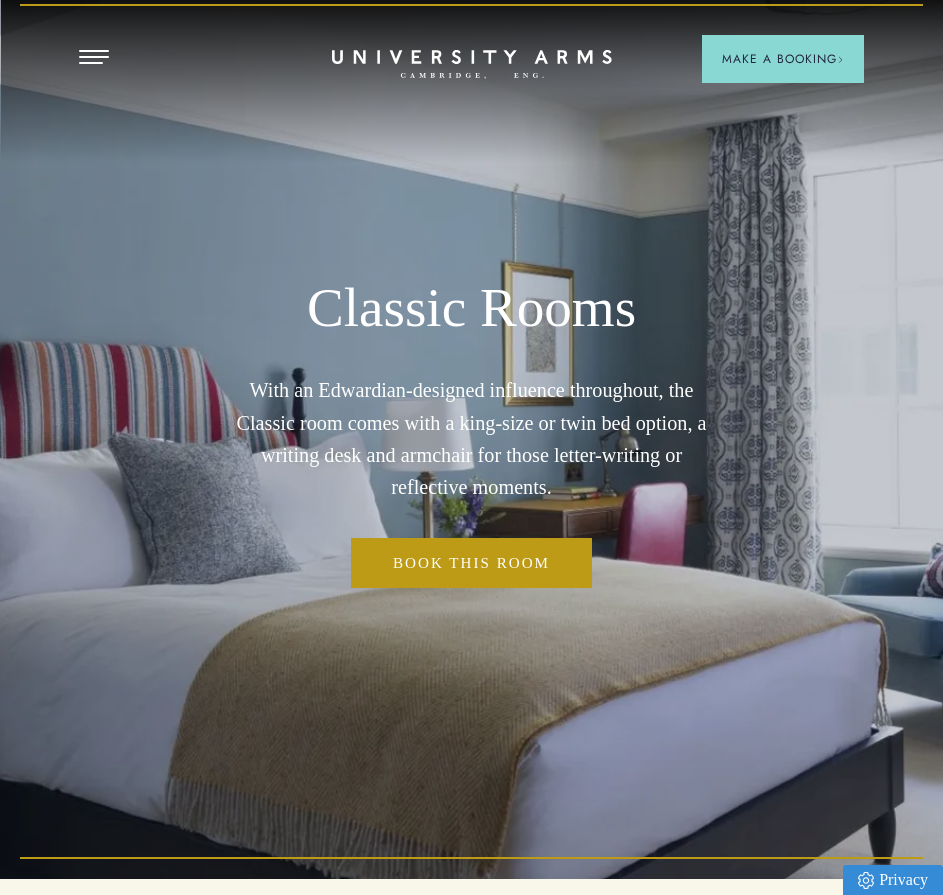 scroll, scrollTop: 0, scrollLeft: 0, axis: both 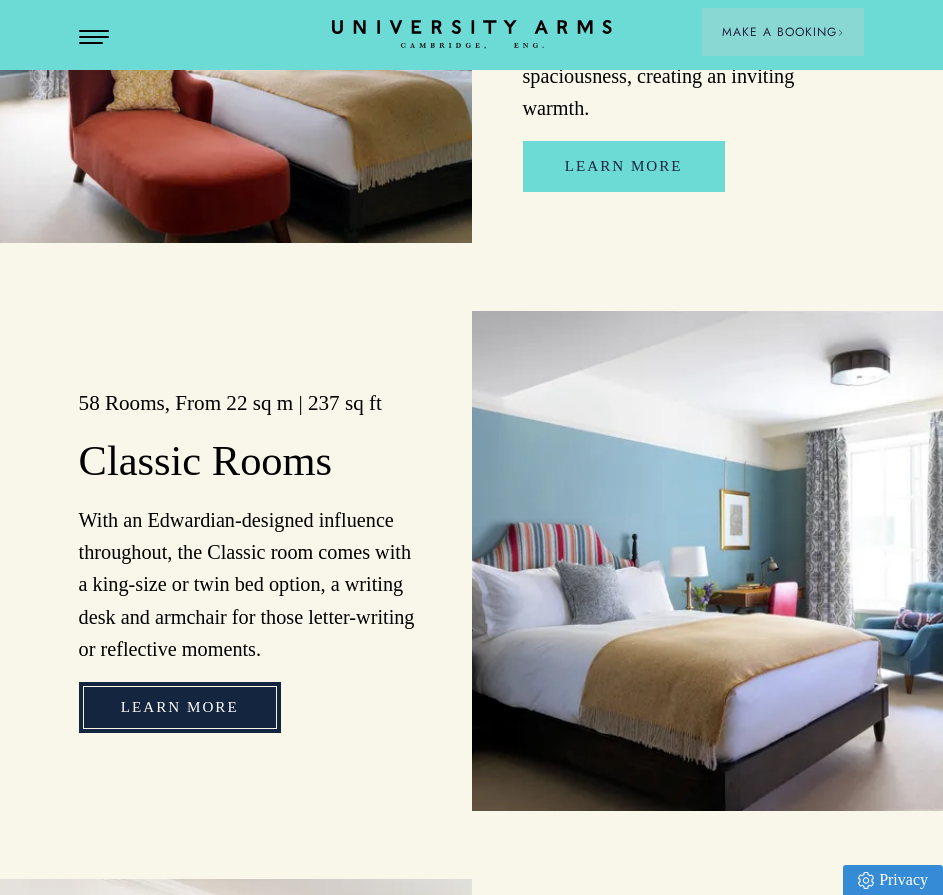 click on "Learn More" at bounding box center (180, 707) 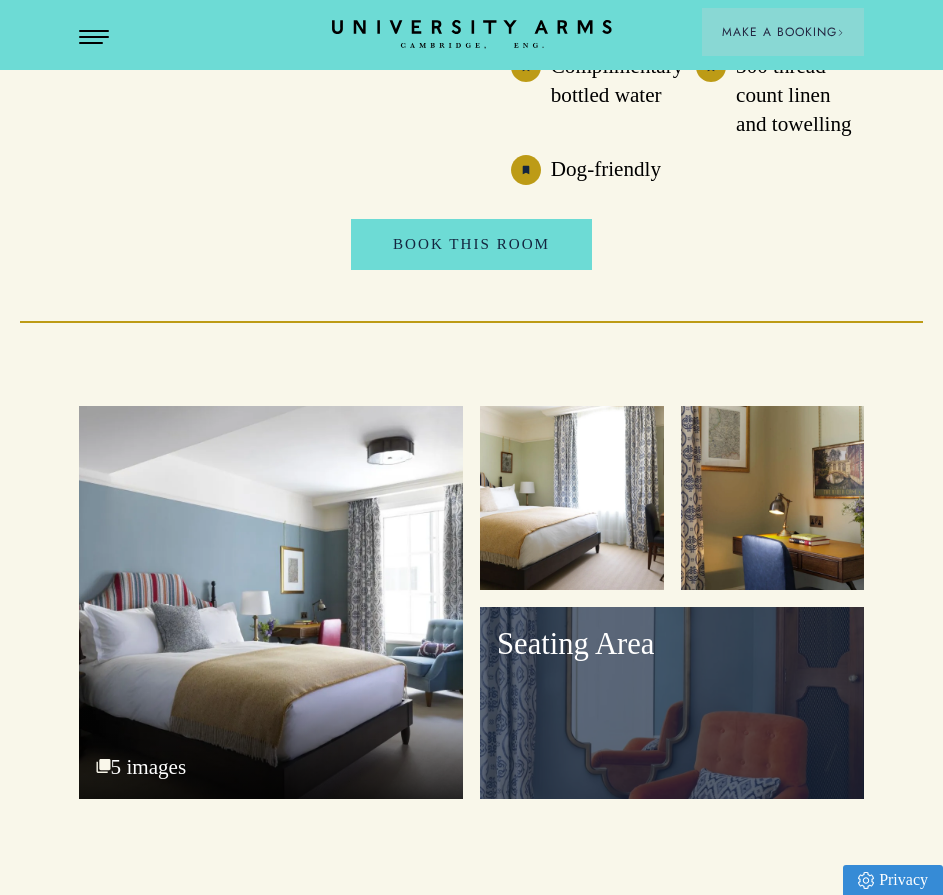scroll, scrollTop: 2500, scrollLeft: 0, axis: vertical 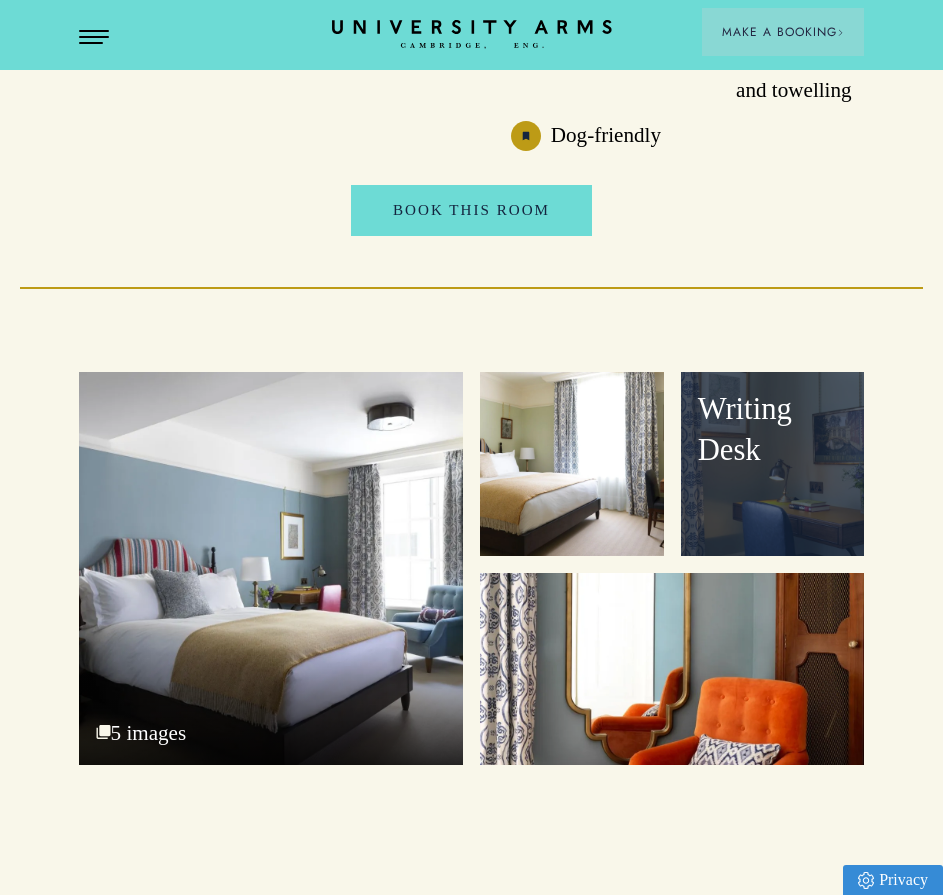 click on "Writing Desk" at bounding box center (773, 464) 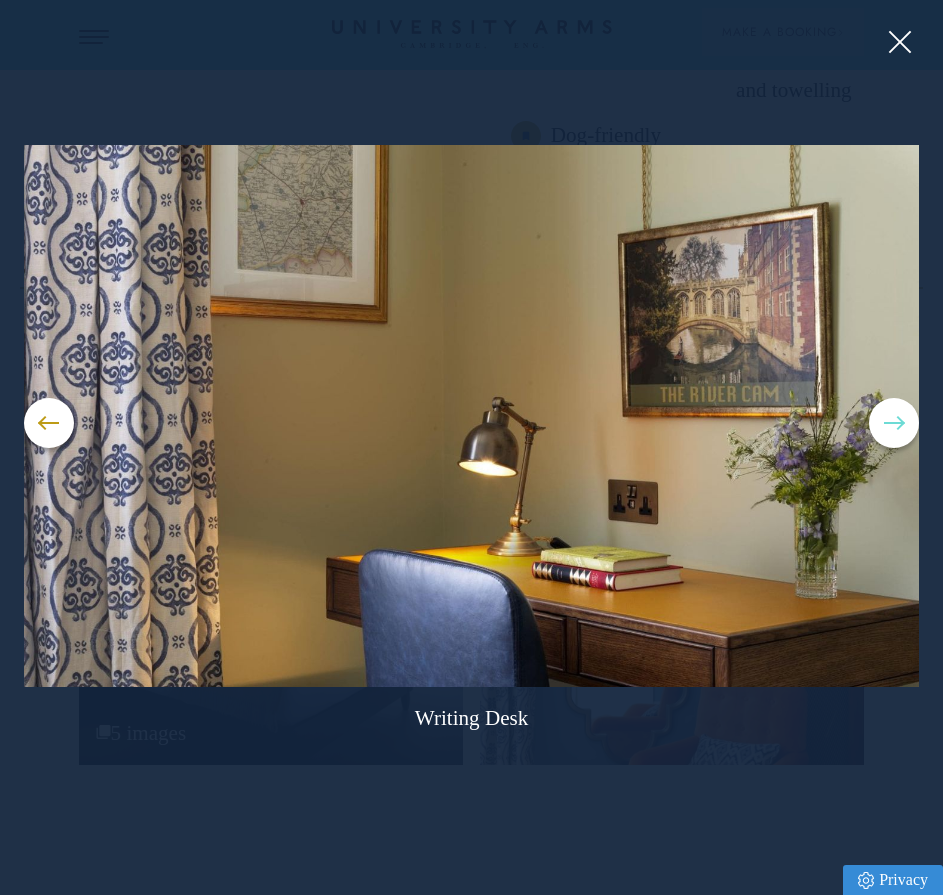 click at bounding box center [894, 423] 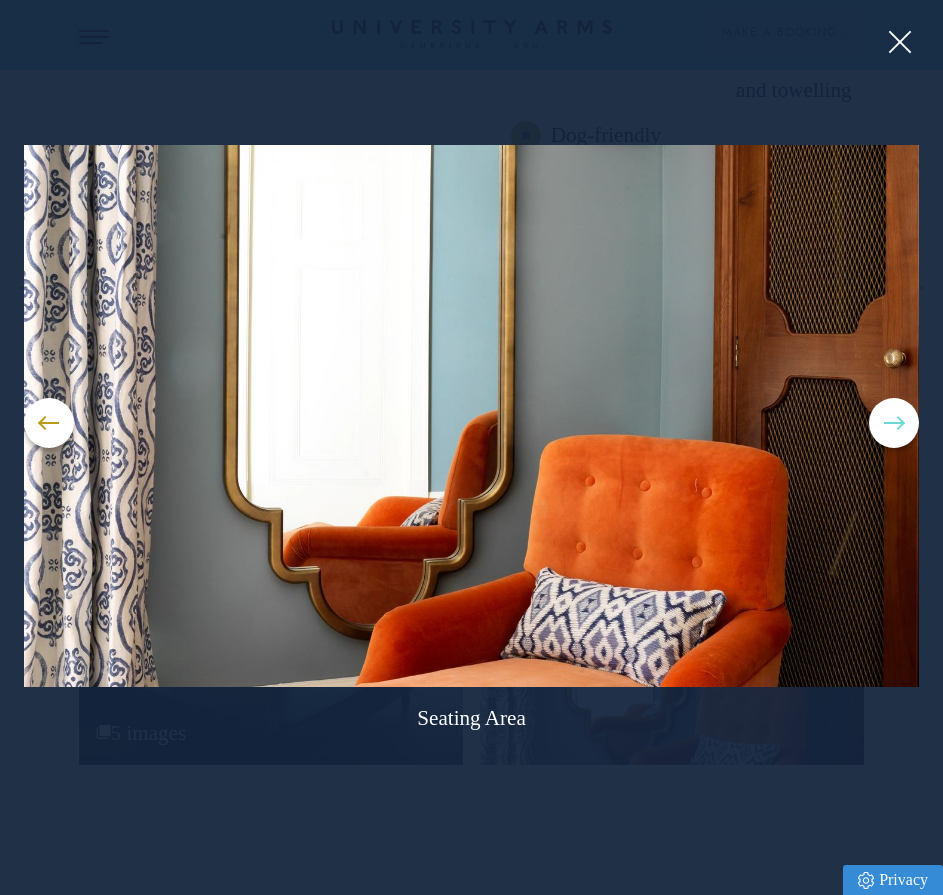 click at bounding box center (894, 423) 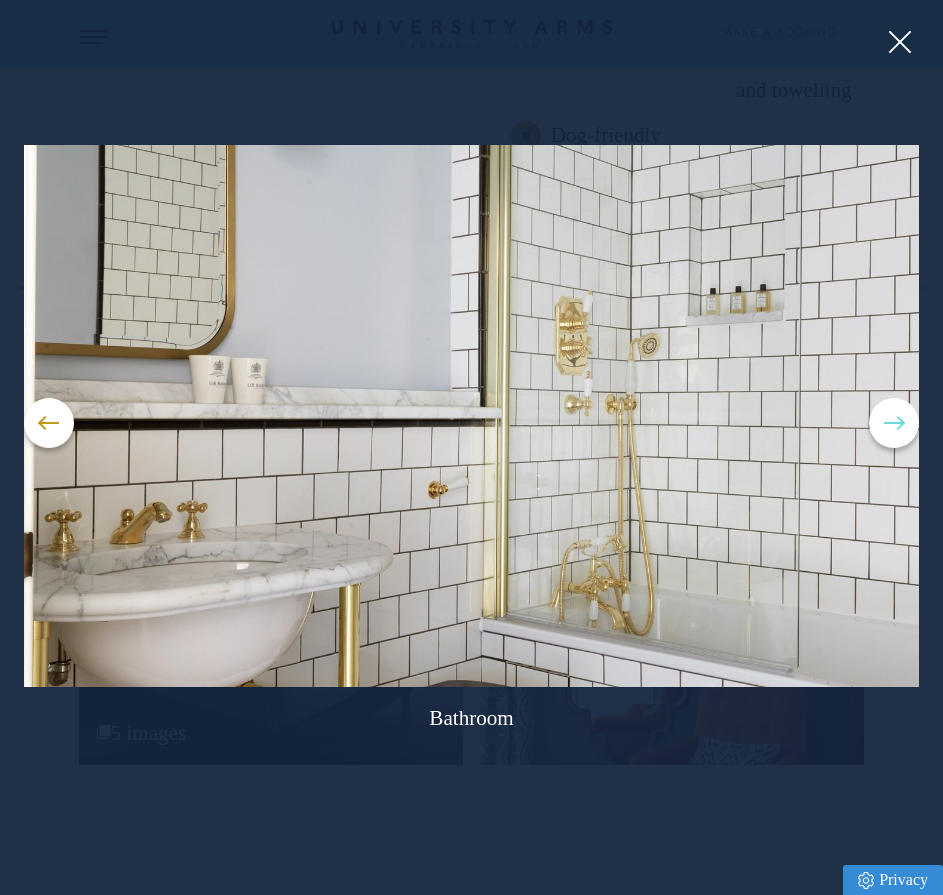click at bounding box center [894, 423] 